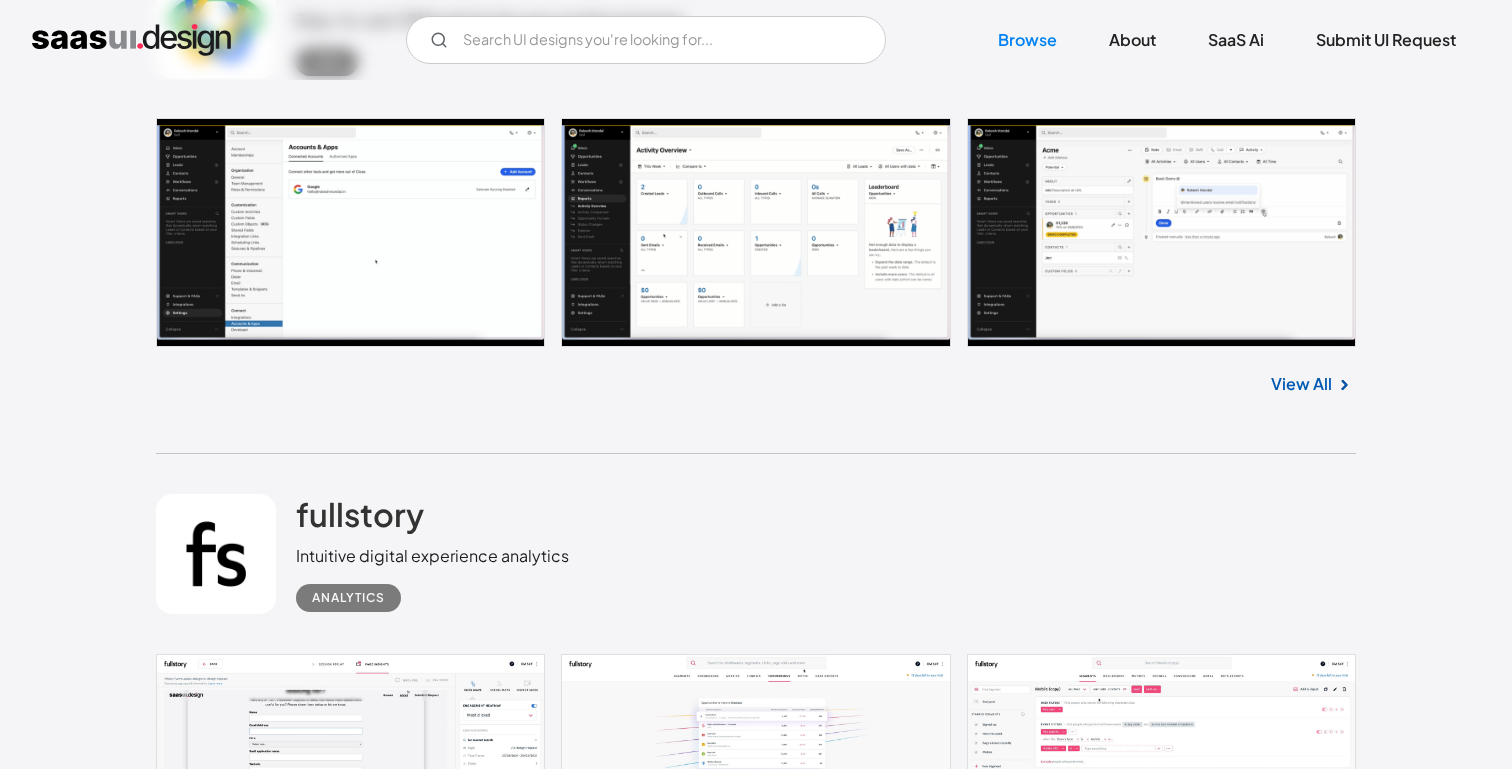 scroll, scrollTop: 3859, scrollLeft: 0, axis: vertical 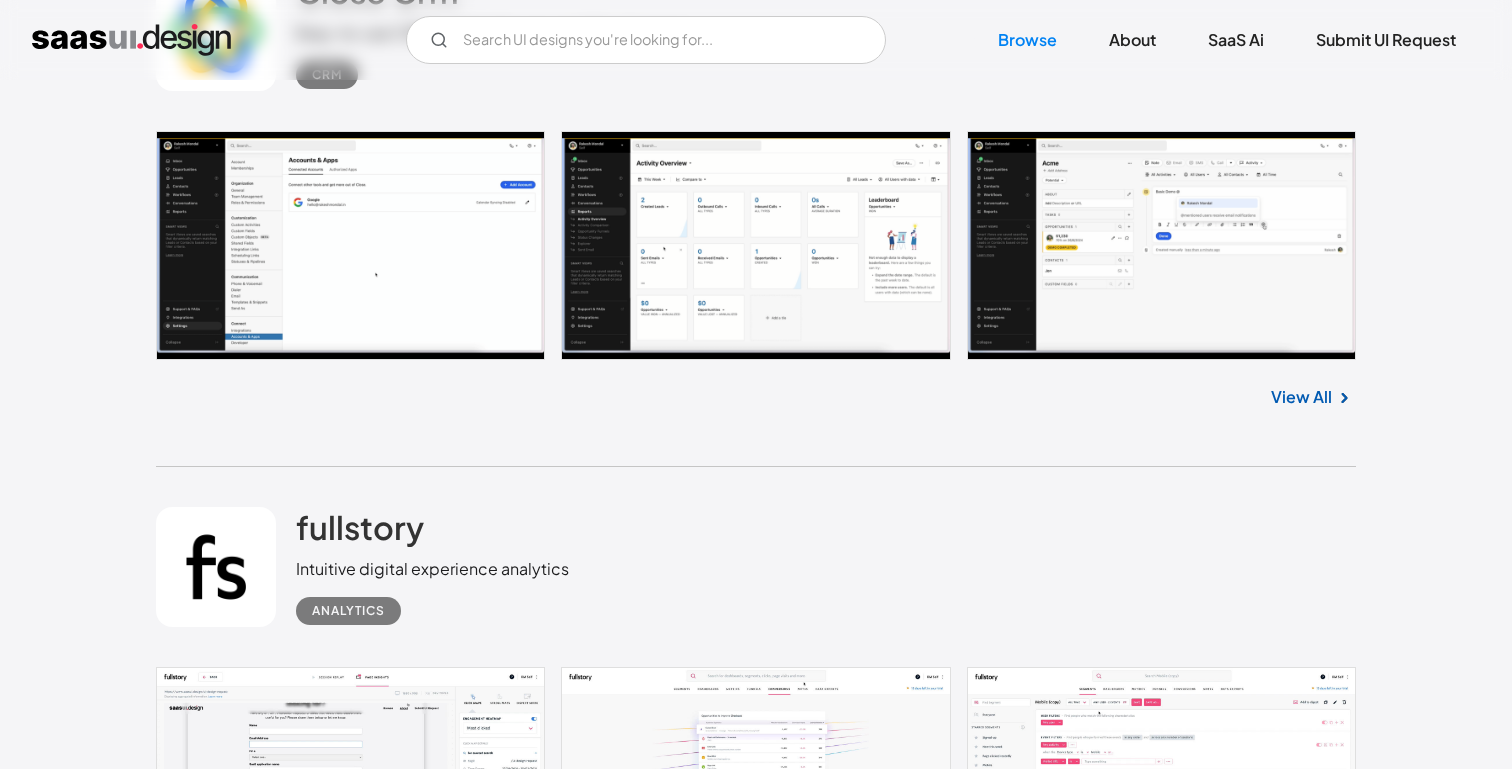 click at bounding box center (756, 246) 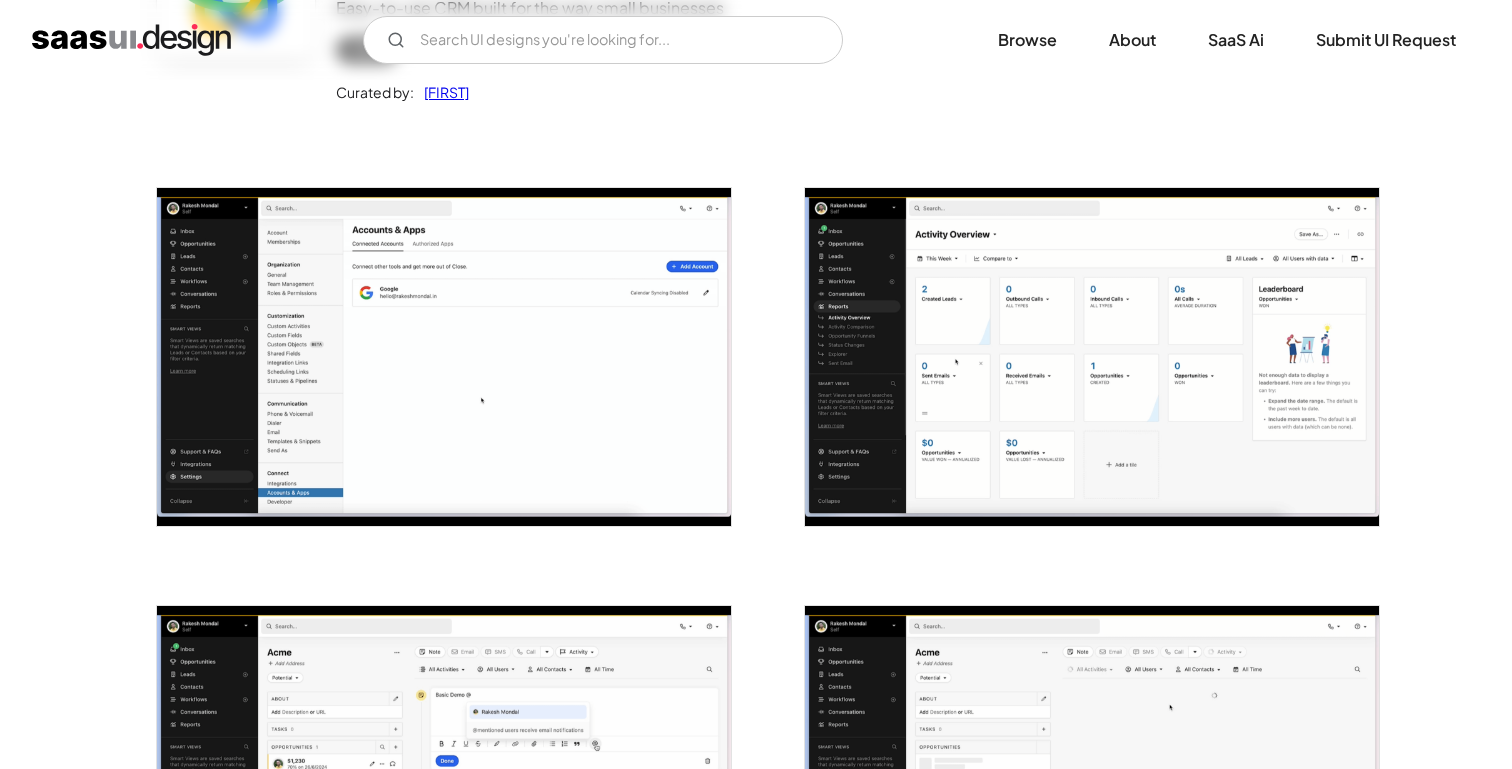 scroll, scrollTop: 0, scrollLeft: 0, axis: both 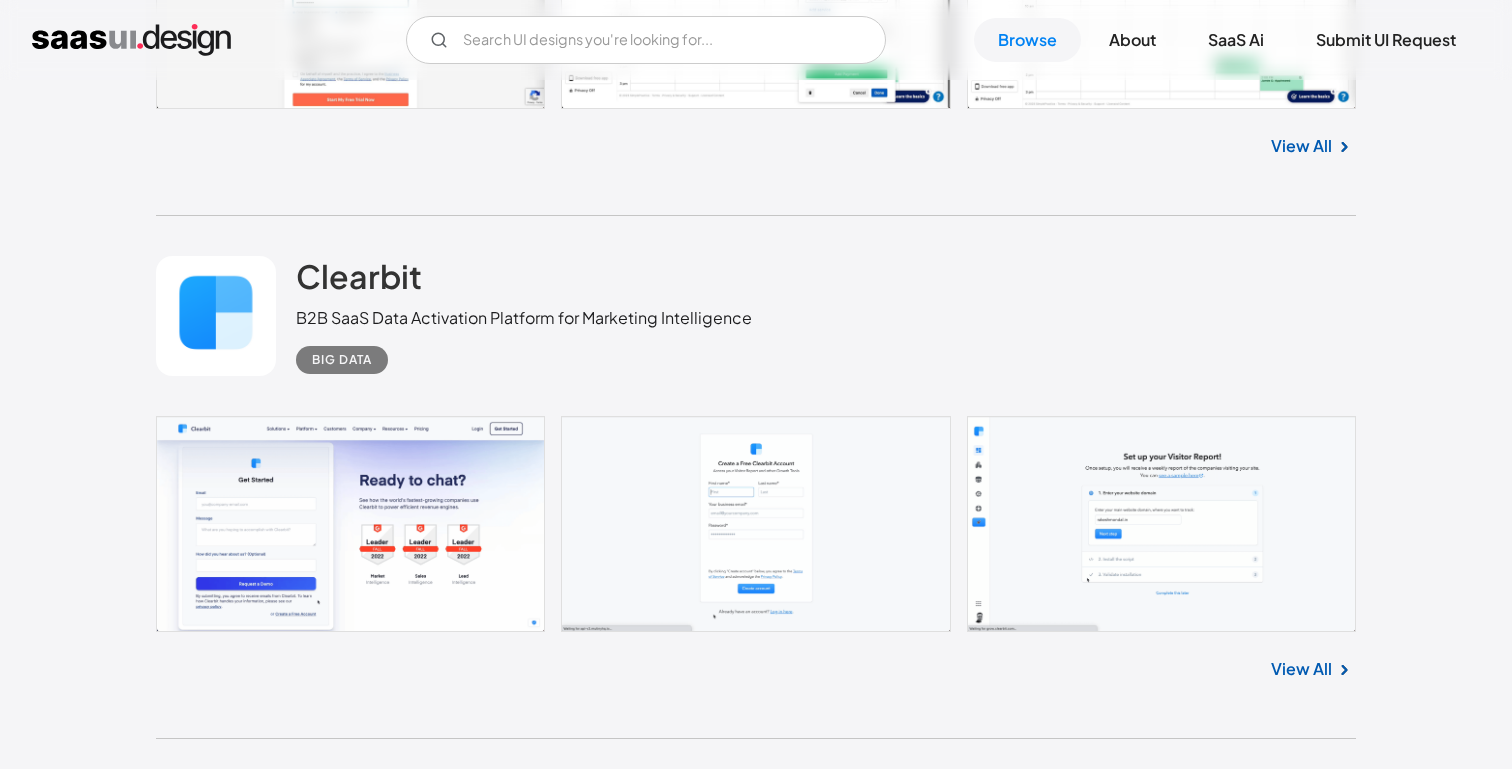 click on "View All" at bounding box center [1301, 1703] 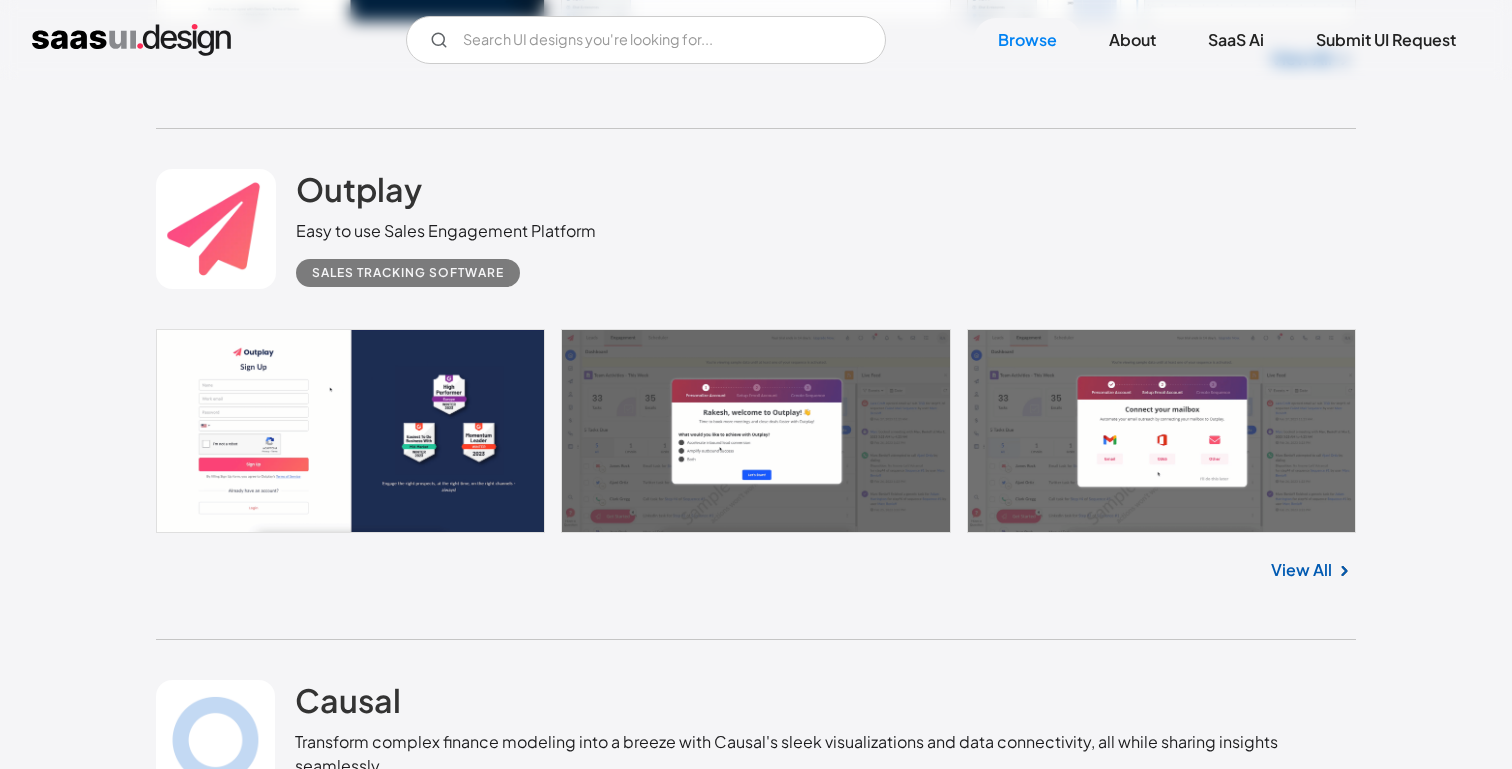 scroll, scrollTop: 6875, scrollLeft: 0, axis: vertical 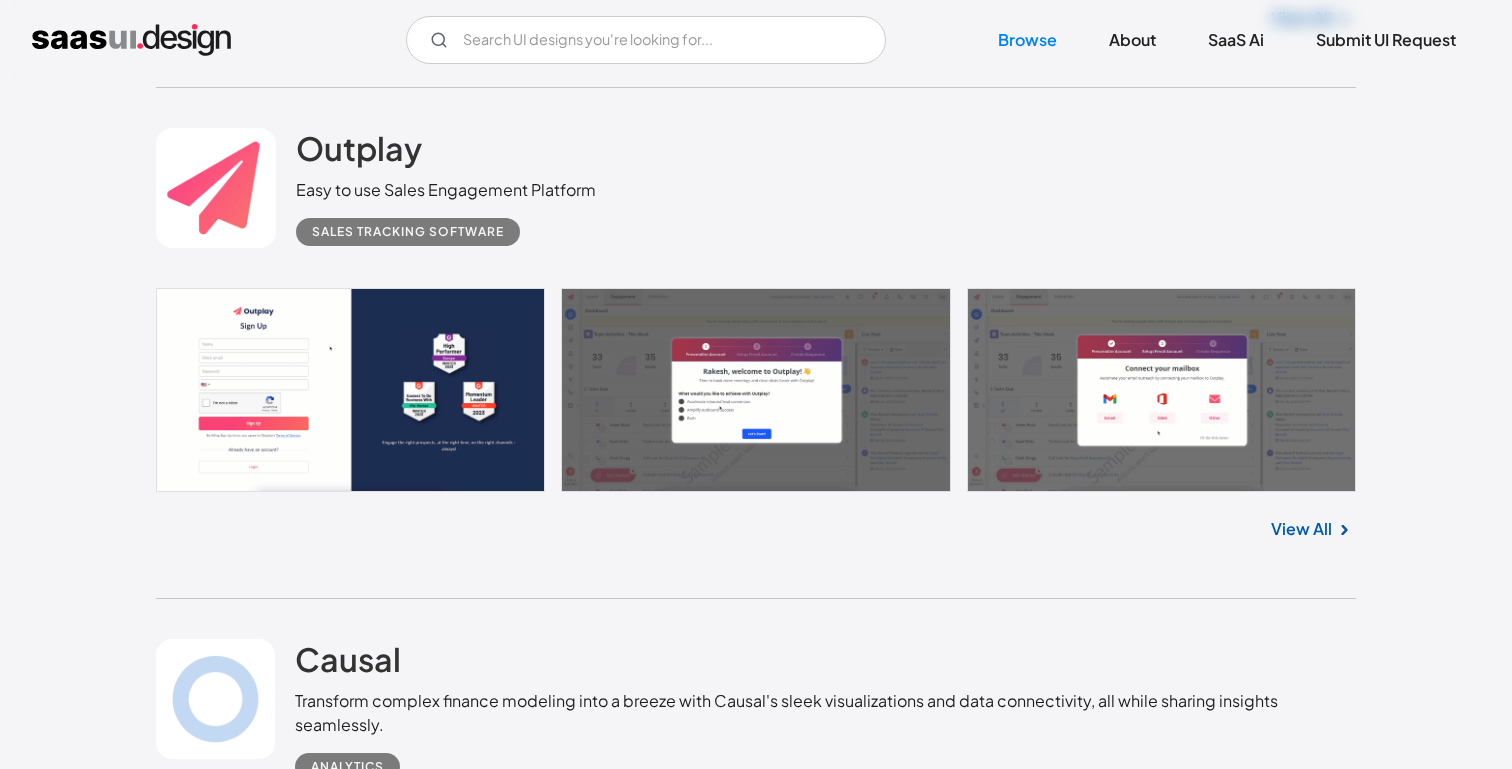 click on "View All" at bounding box center (1301, 1623) 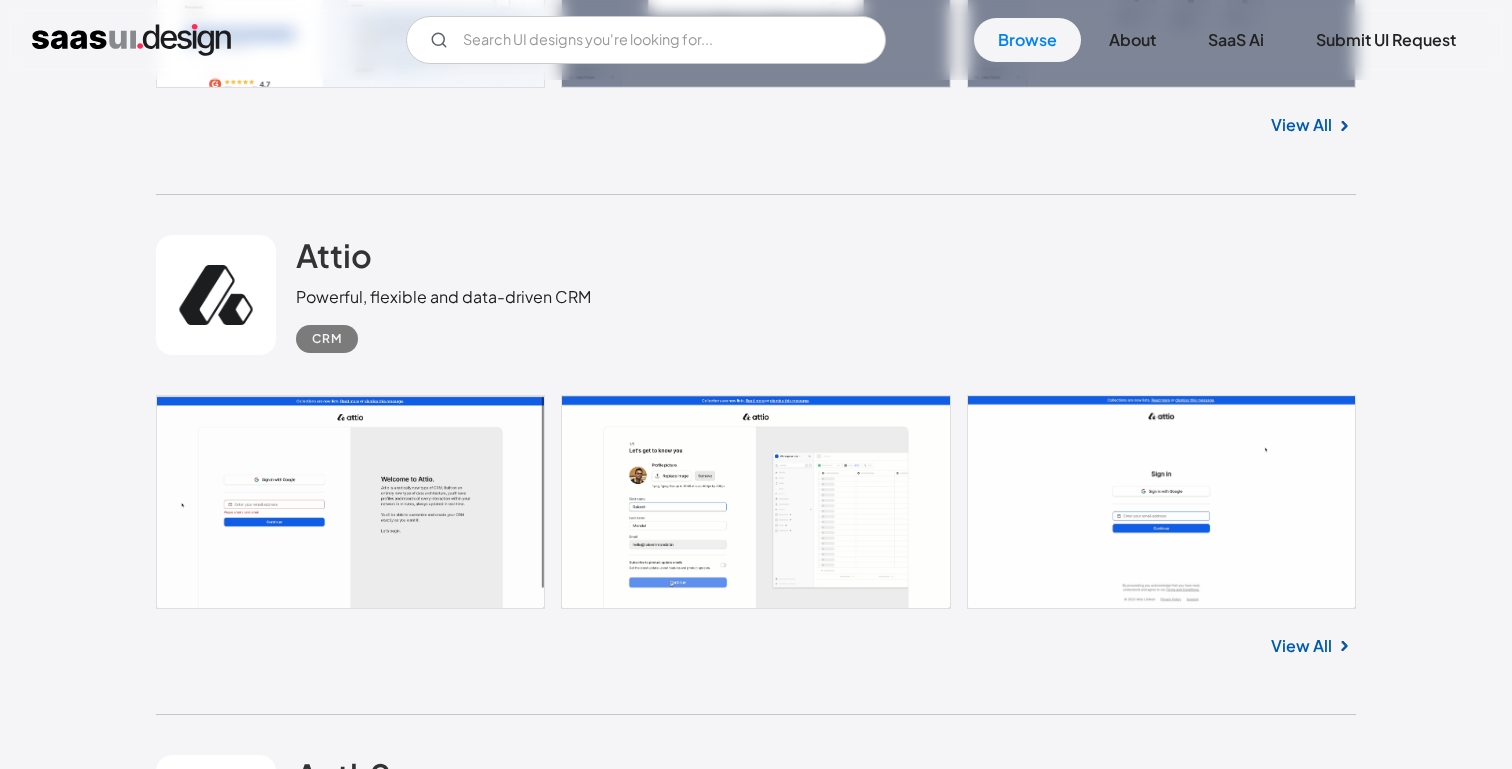 scroll, scrollTop: 7864, scrollLeft: 0, axis: vertical 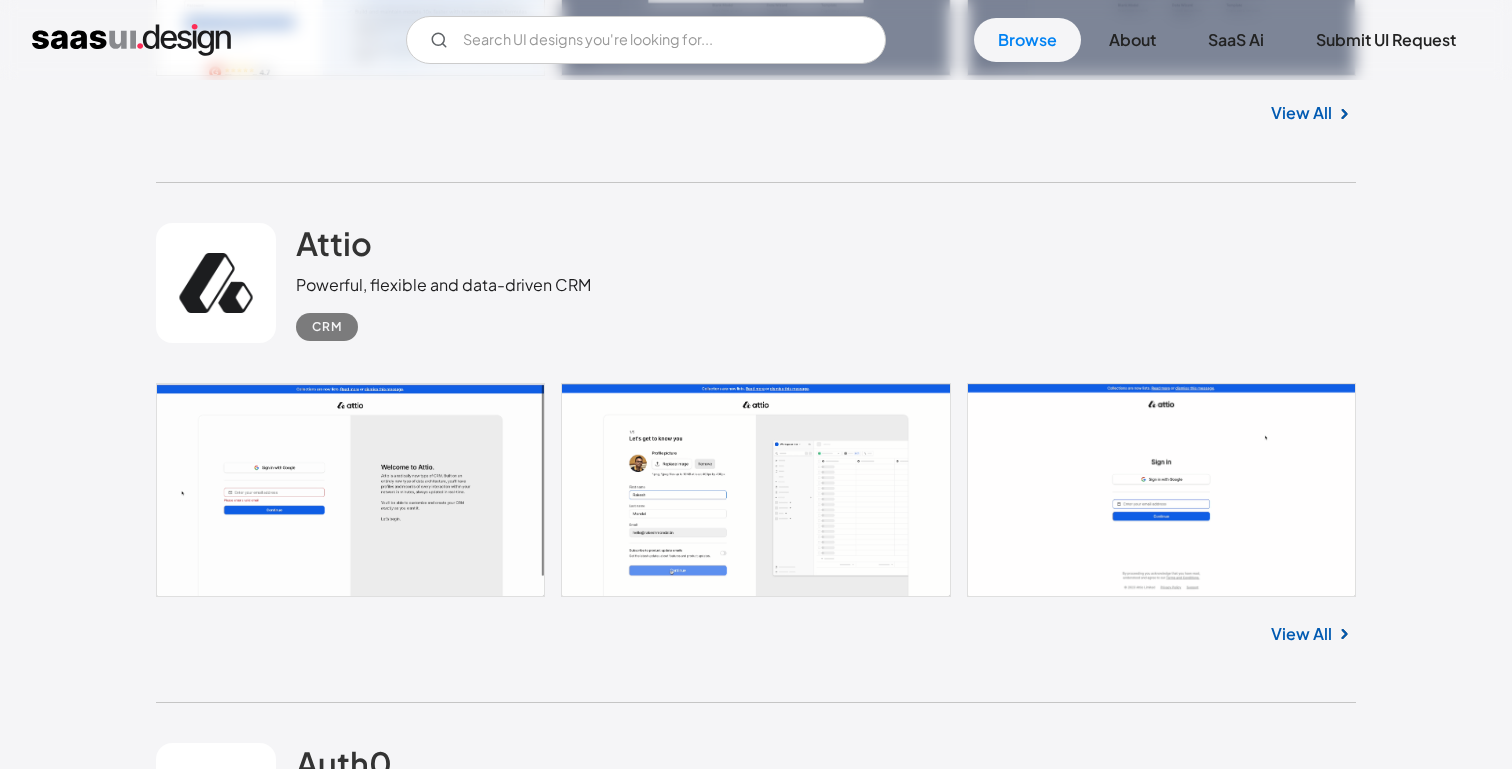 click on "View All" at bounding box center (1301, 1678) 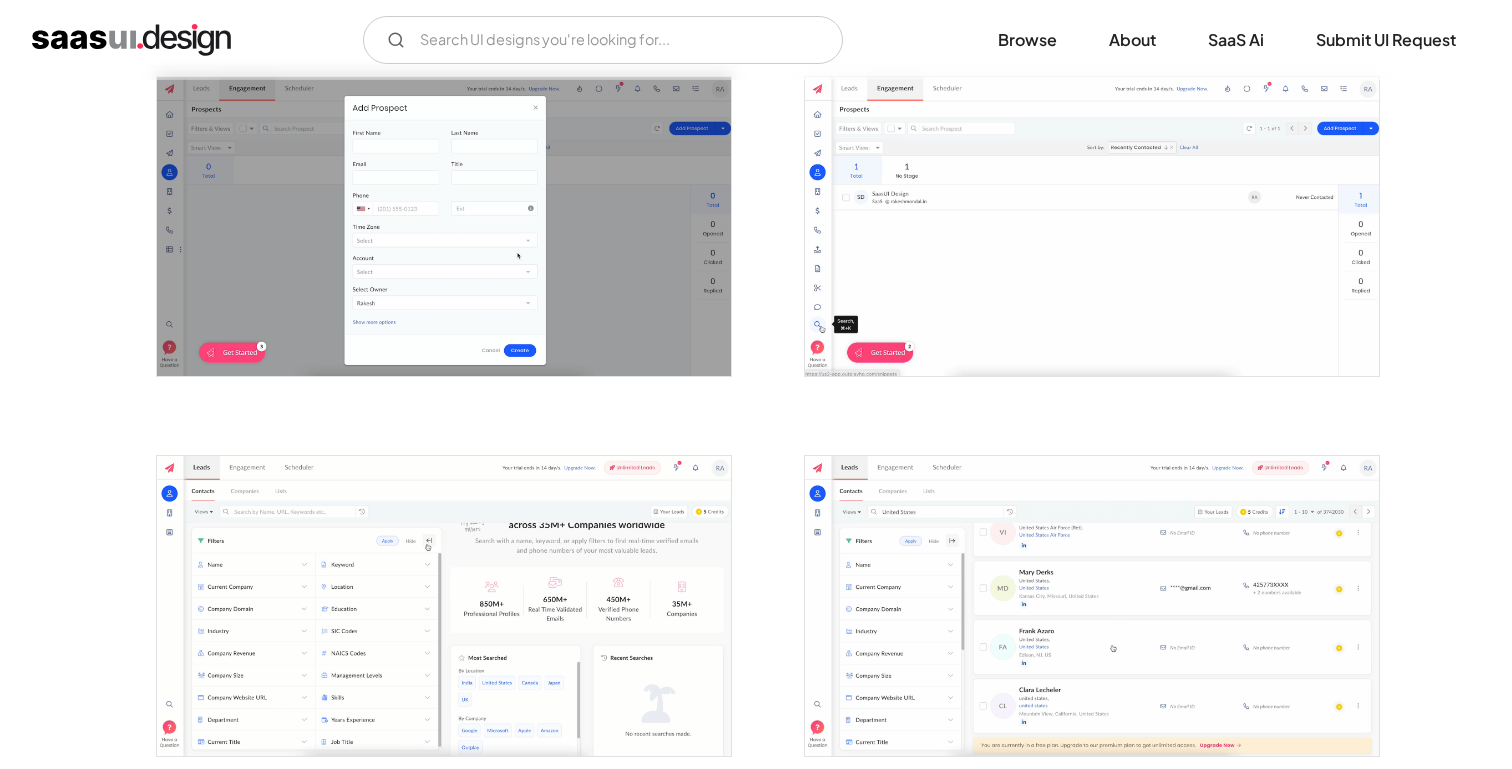 scroll, scrollTop: 1844, scrollLeft: 0, axis: vertical 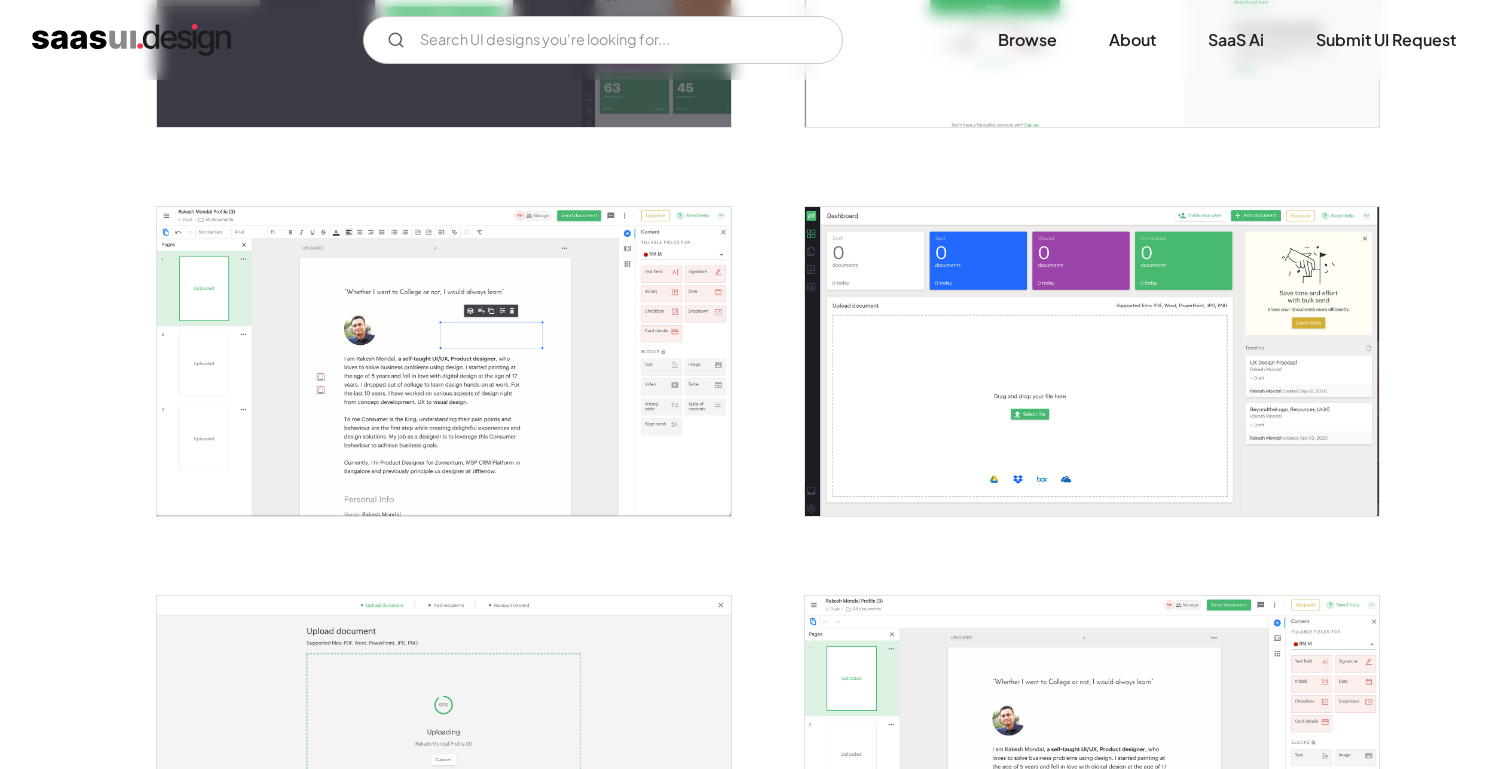 click at bounding box center (444, 361) 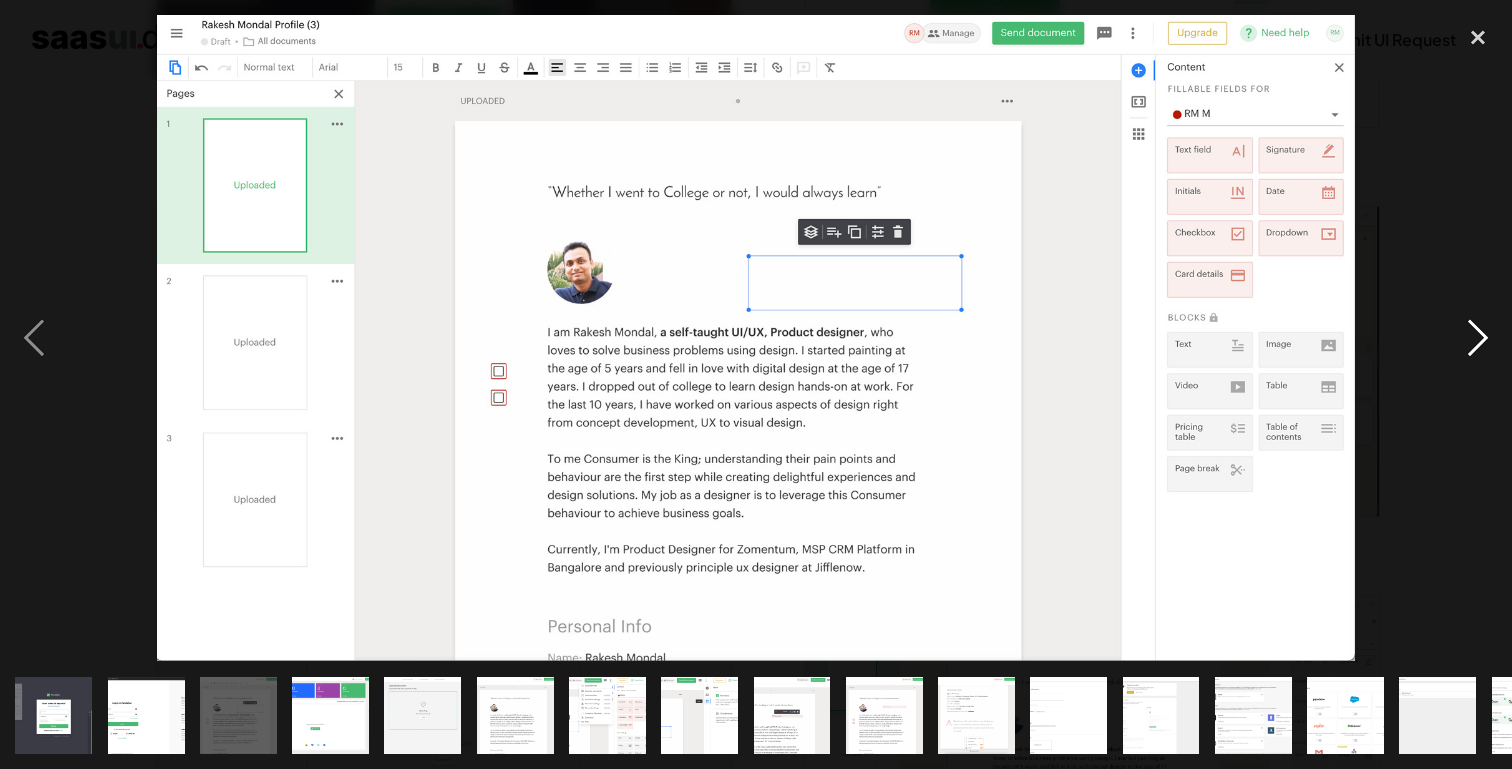 click at bounding box center [1478, 338] 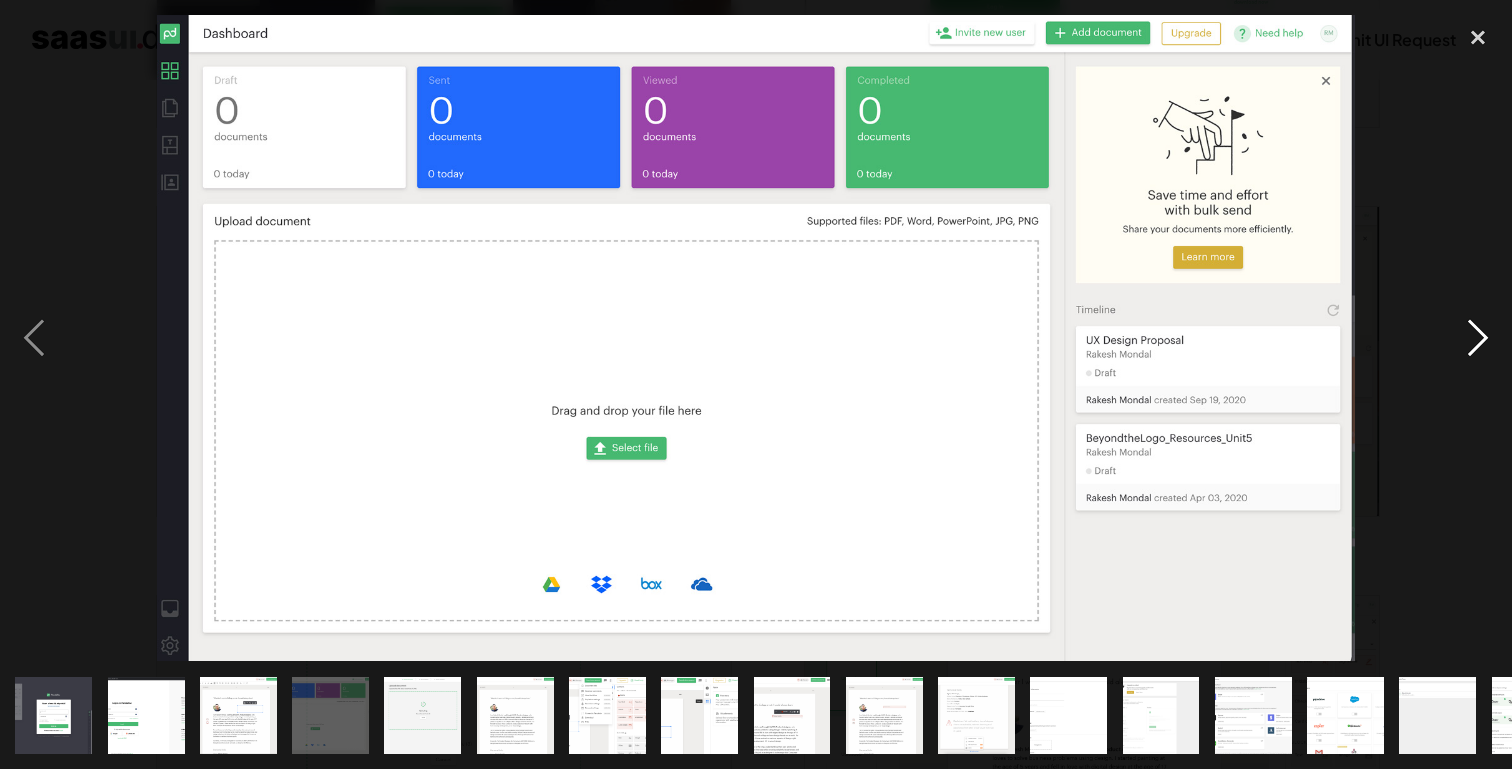 click at bounding box center [1478, 338] 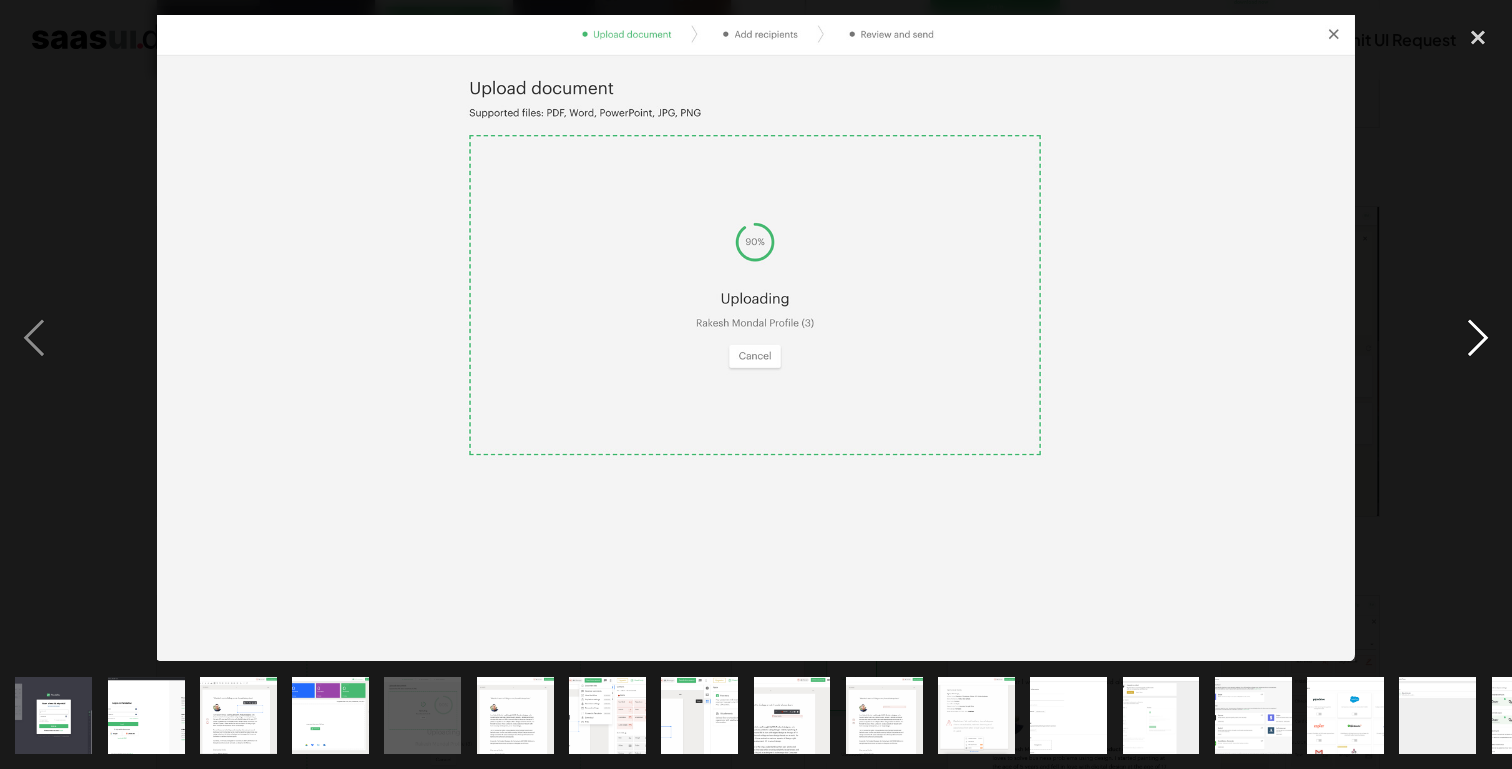 click at bounding box center [1478, 338] 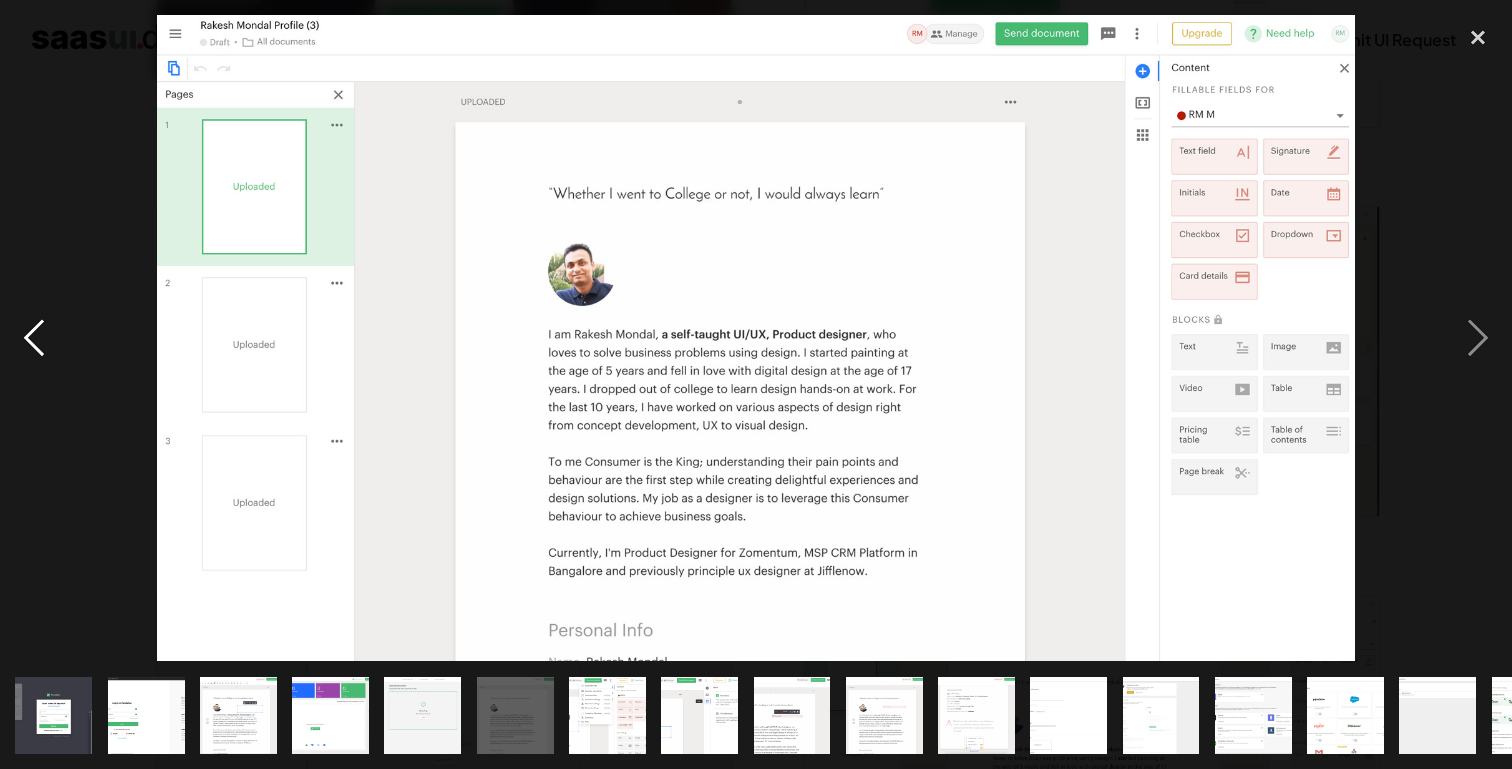 click at bounding box center [34, 338] 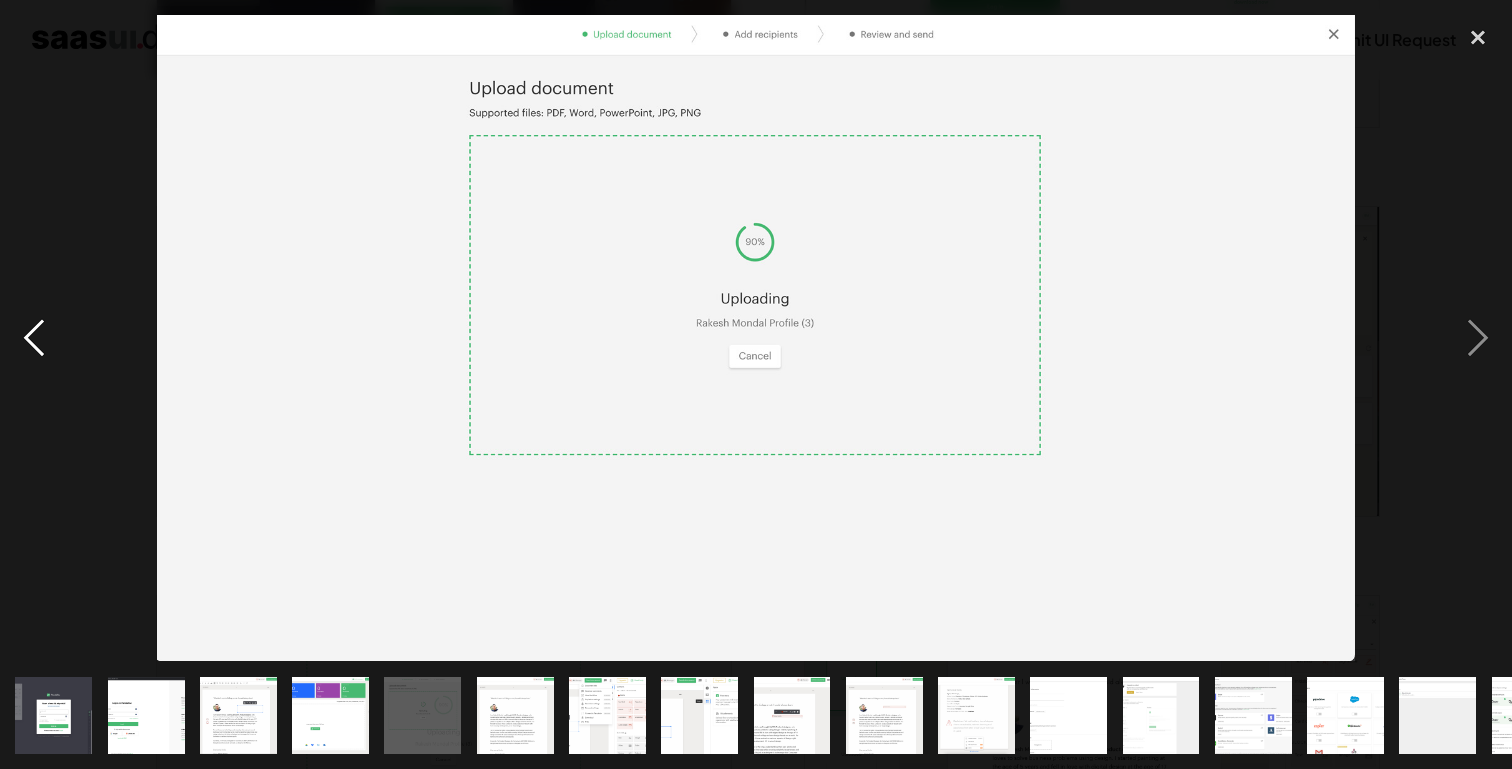 click at bounding box center [34, 338] 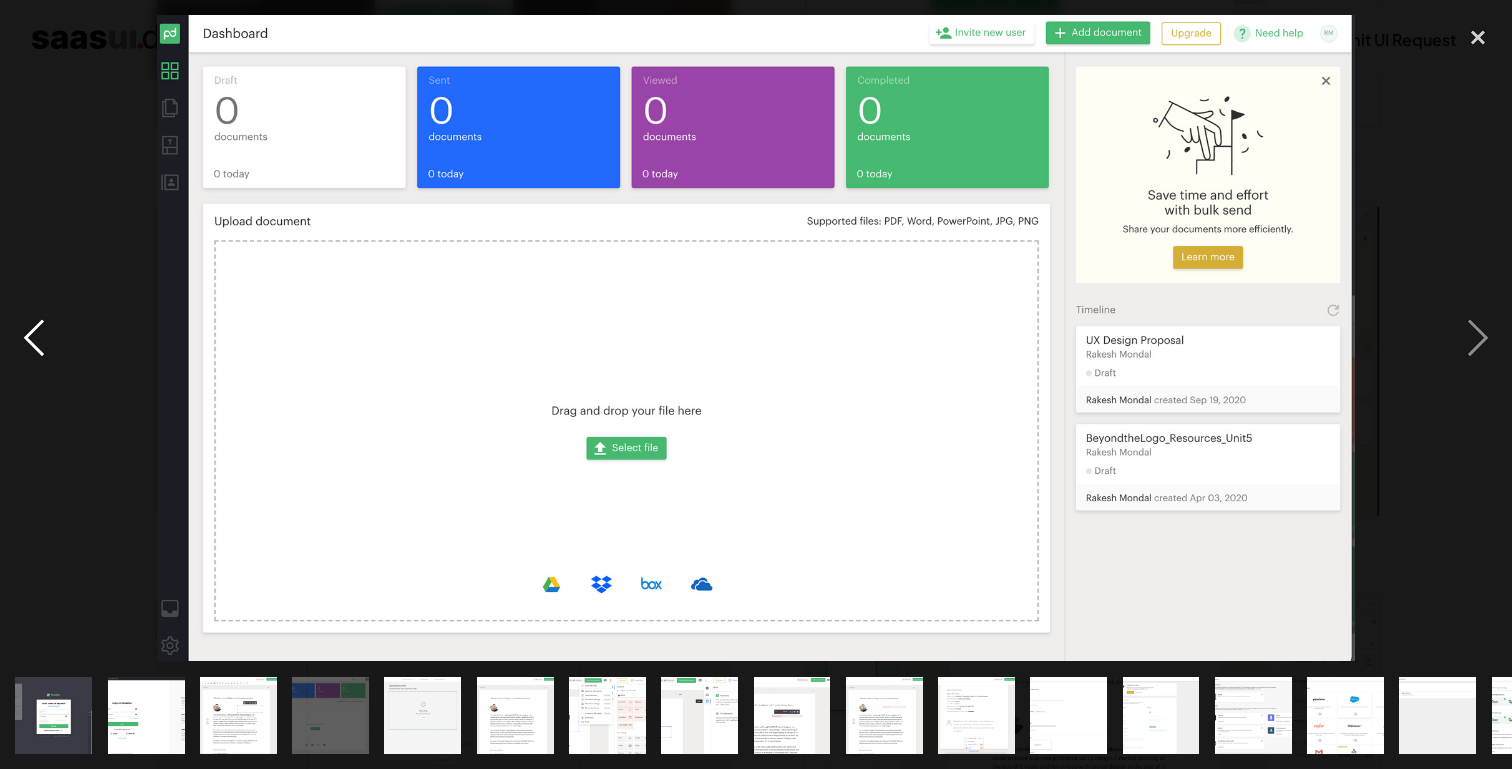 click at bounding box center [34, 338] 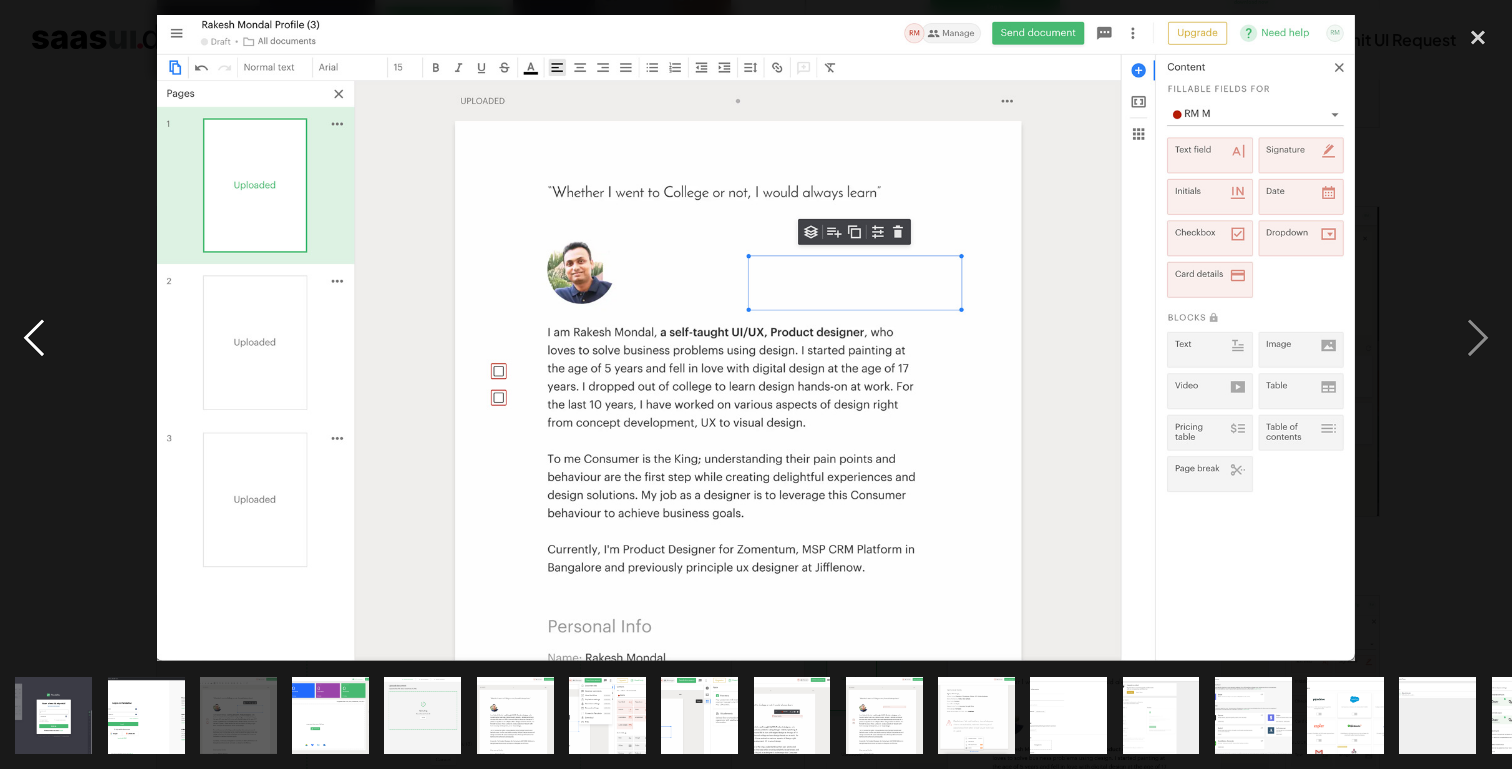 click at bounding box center (34, 338) 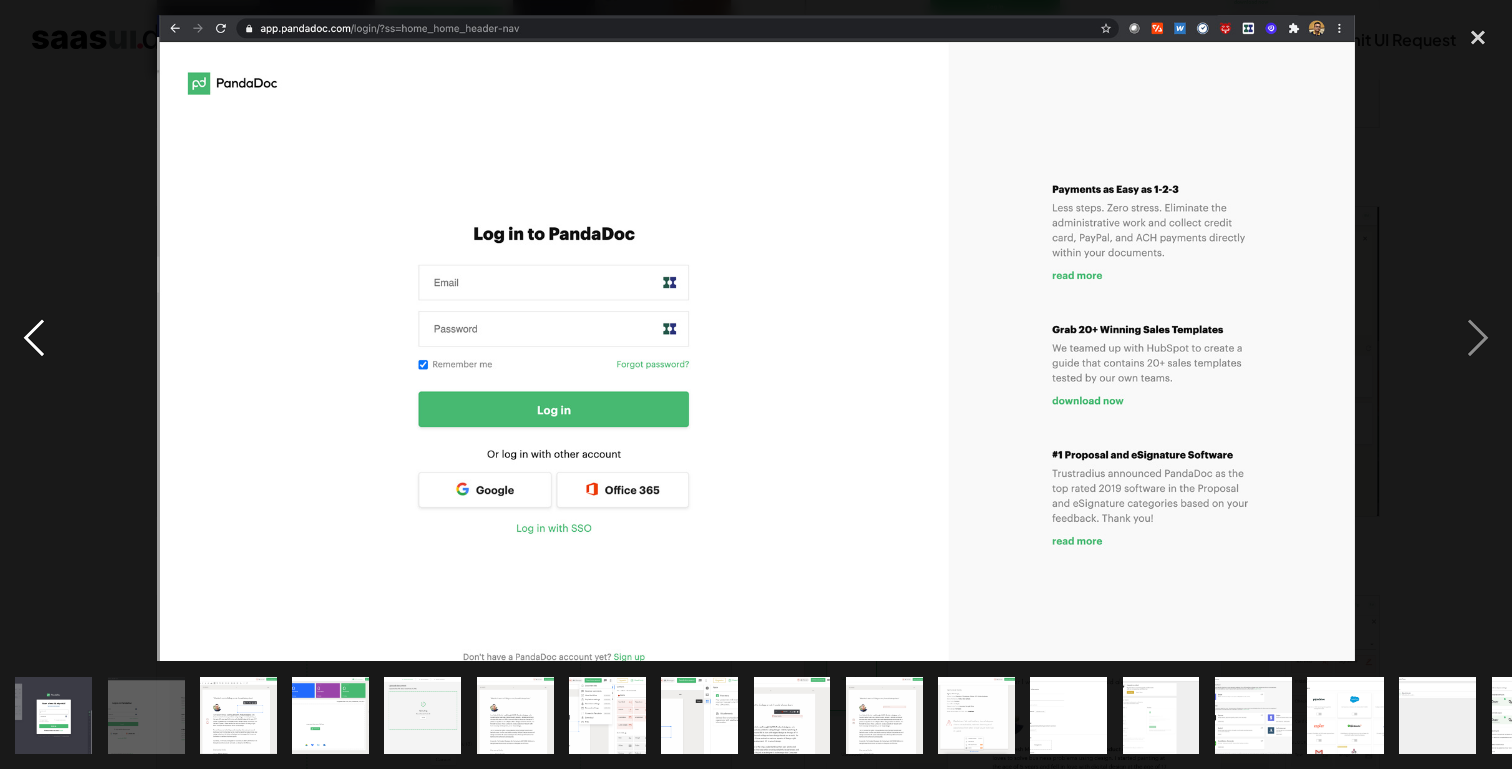 click at bounding box center [34, 338] 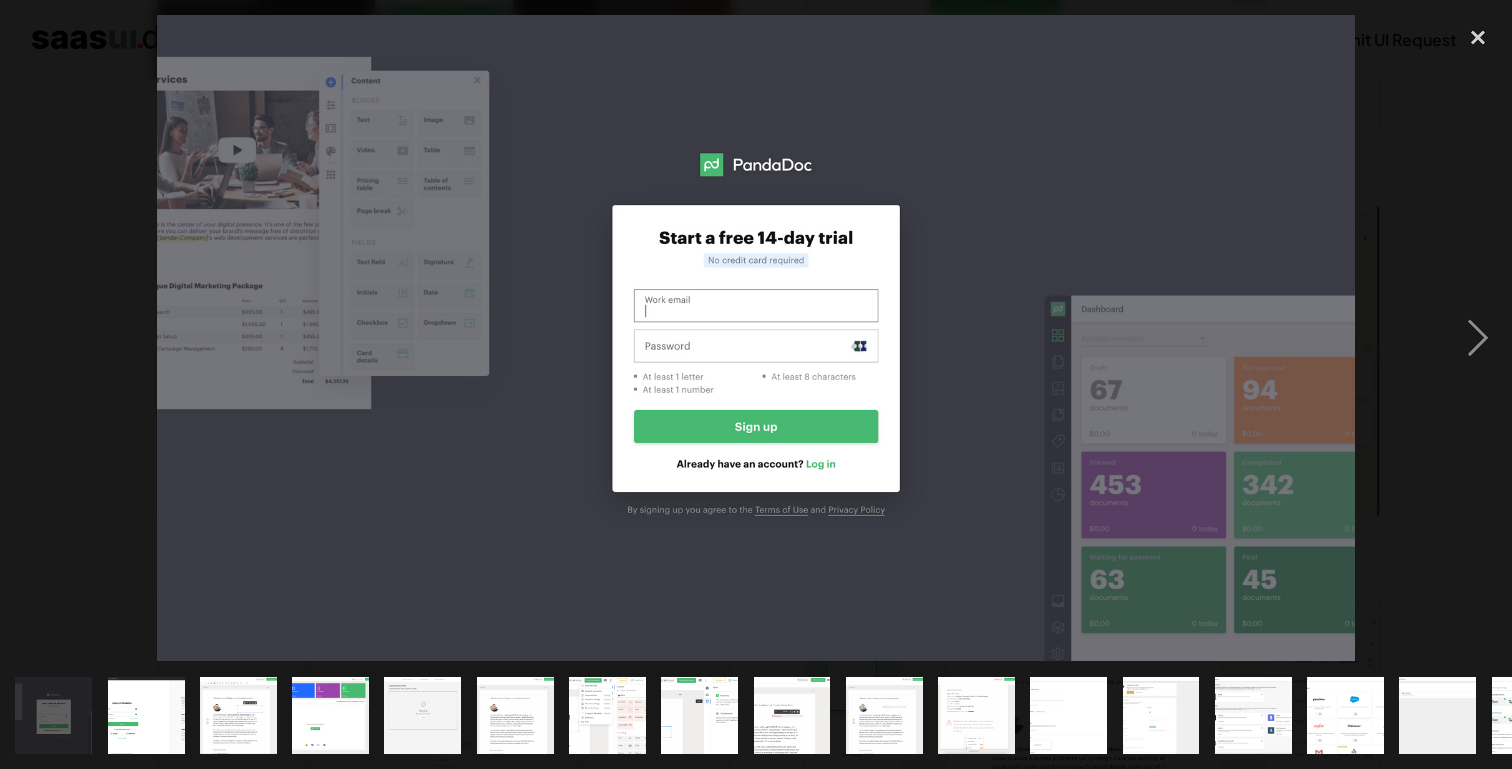 click at bounding box center (34, 338) 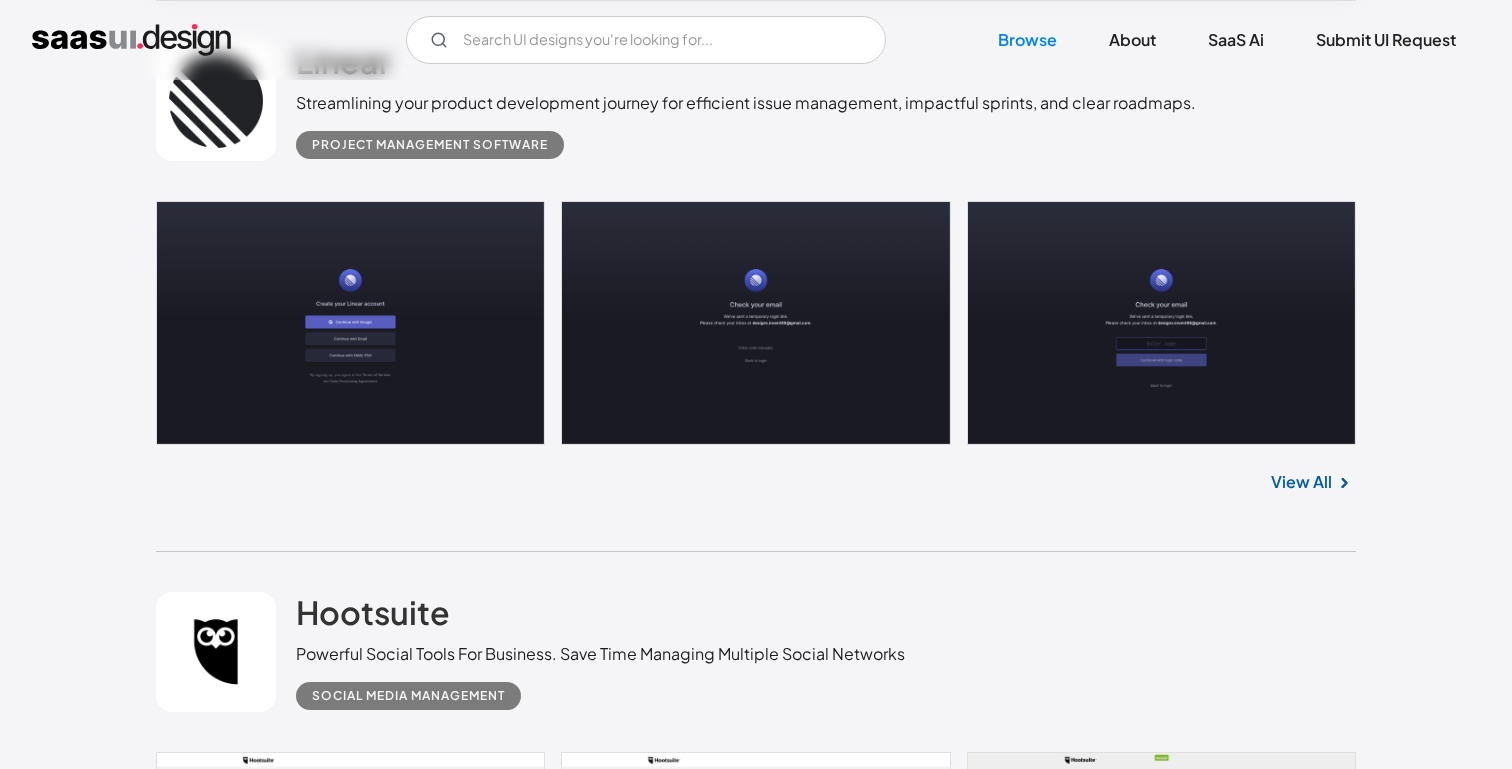 scroll, scrollTop: 10129, scrollLeft: 0, axis: vertical 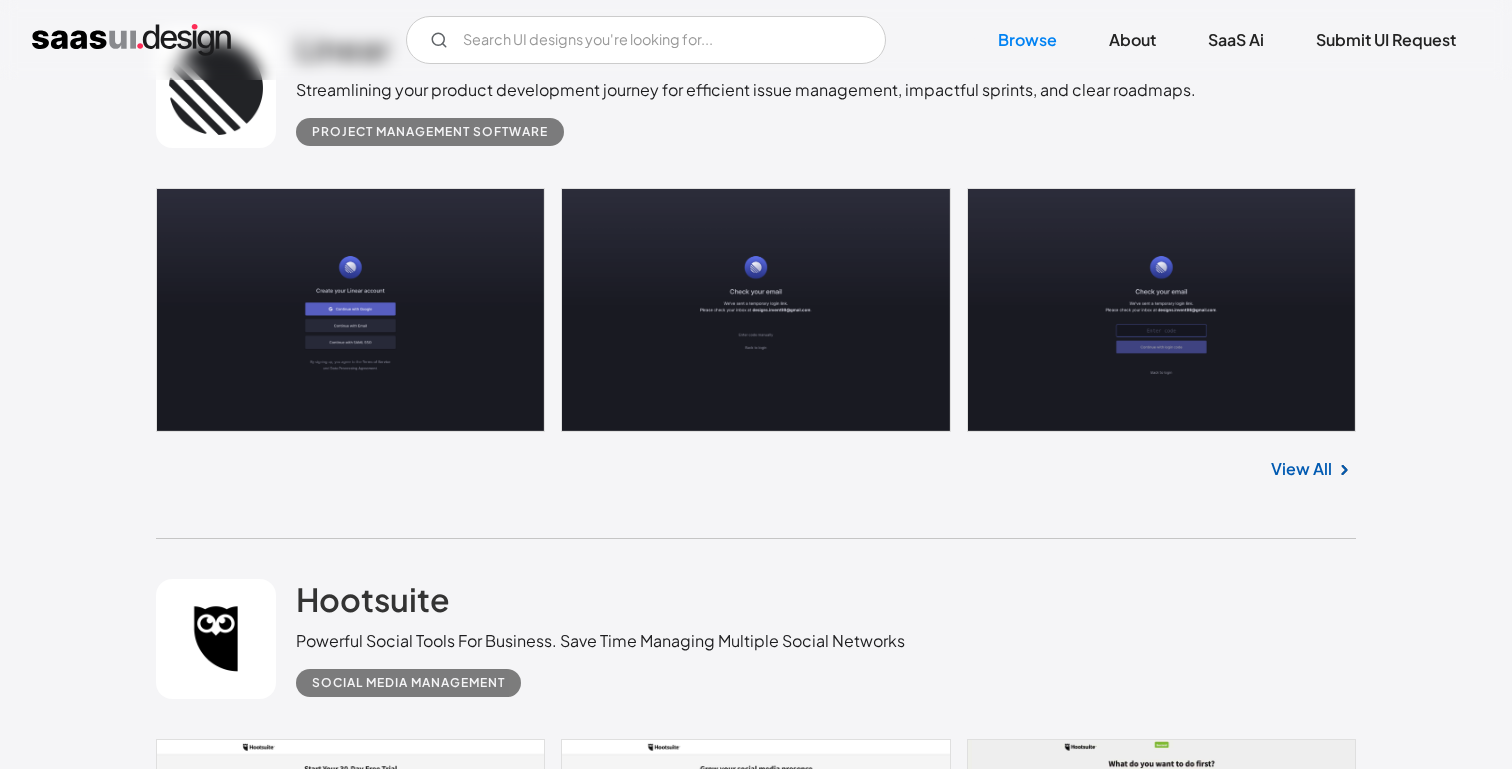 click on "View All" at bounding box center (1301, 3702) 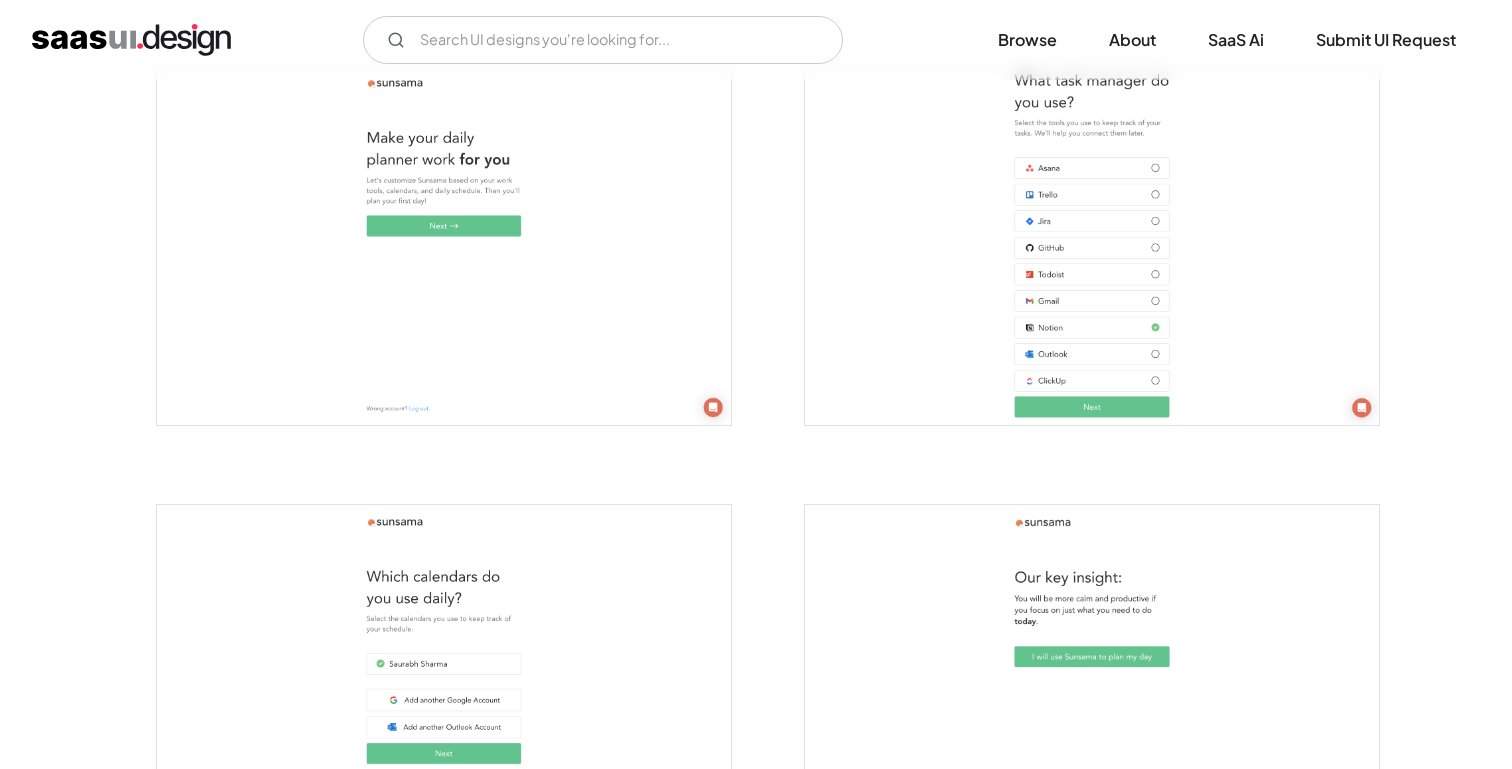 scroll, scrollTop: 769, scrollLeft: 0, axis: vertical 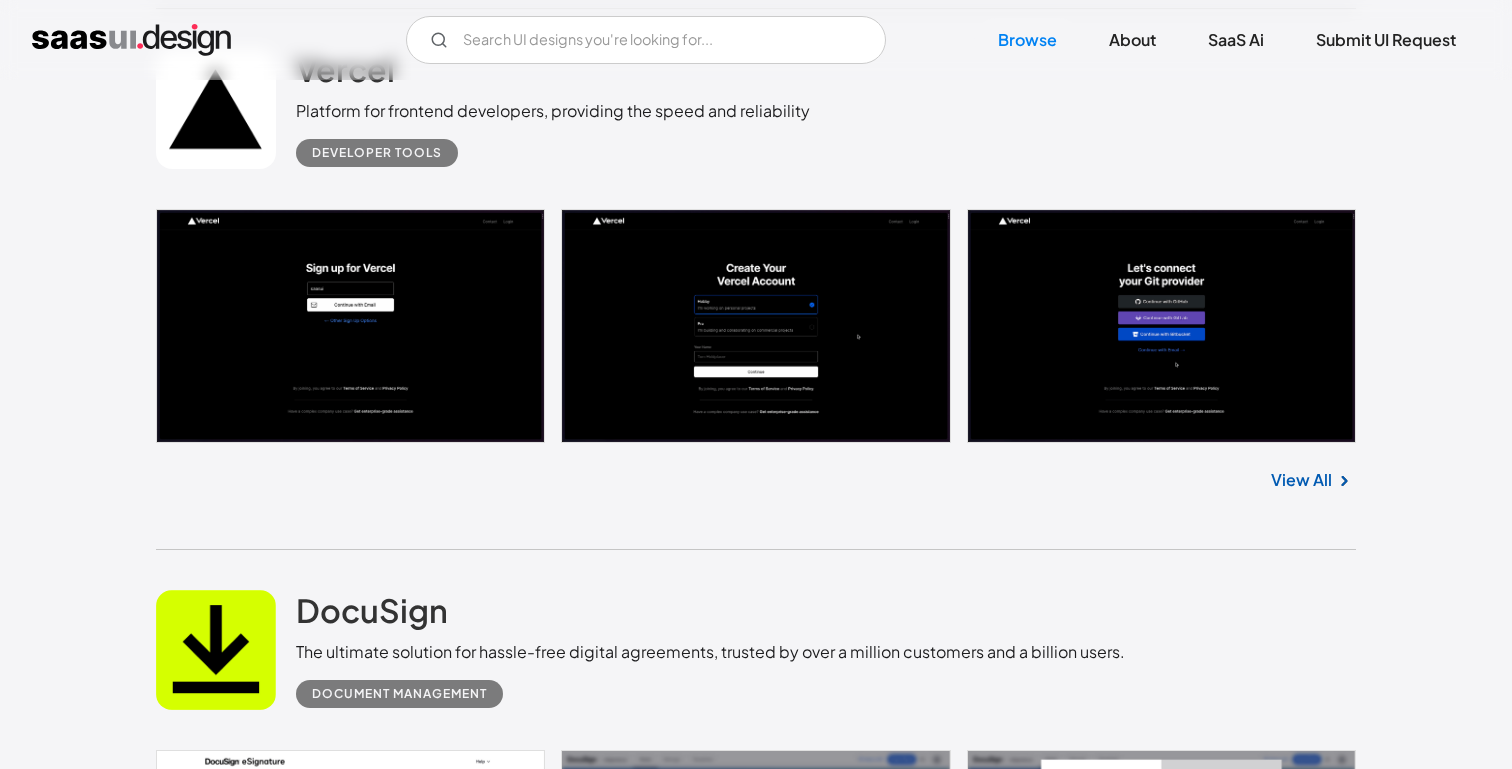 click on "View All" at bounding box center (1301, 4743) 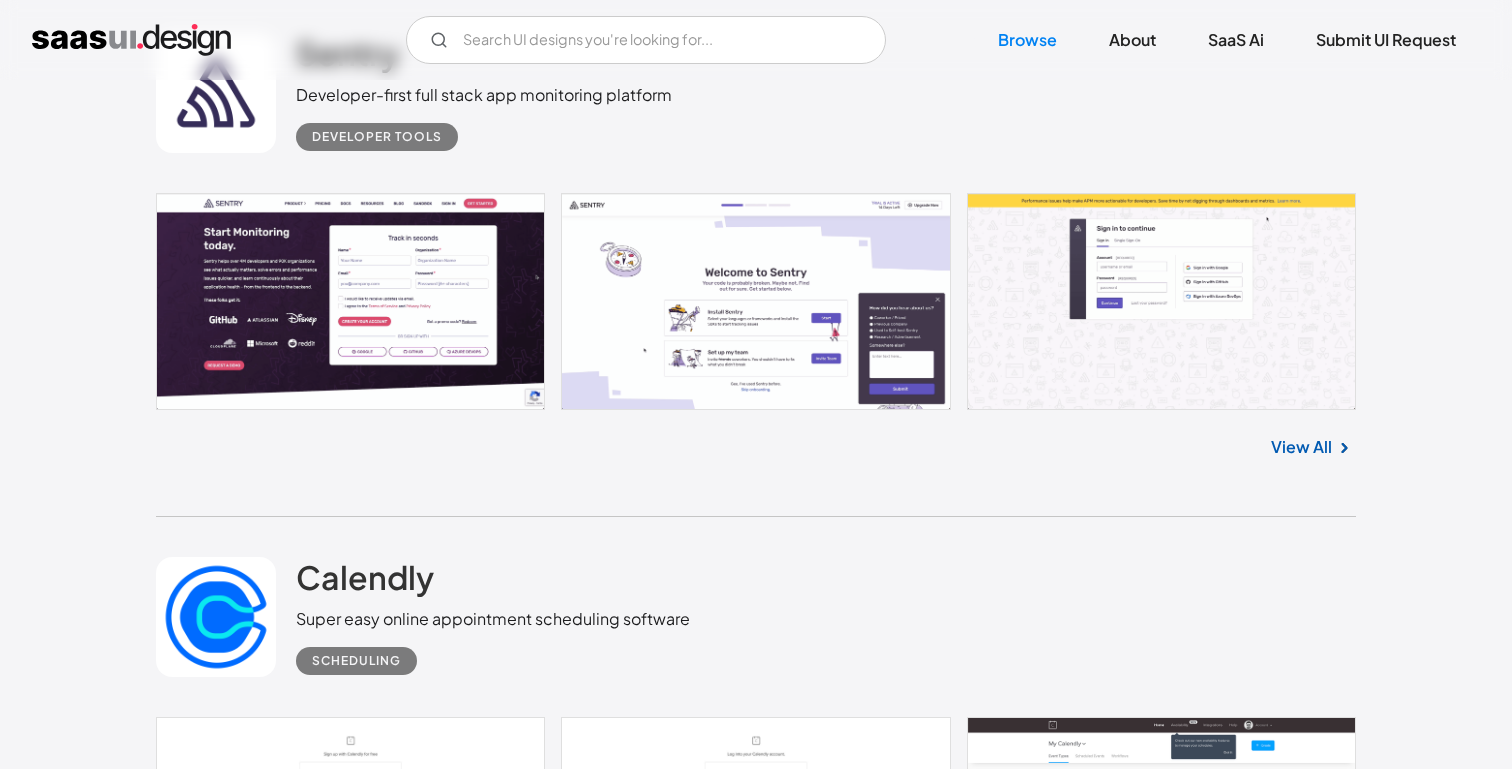 scroll, scrollTop: 23943, scrollLeft: 0, axis: vertical 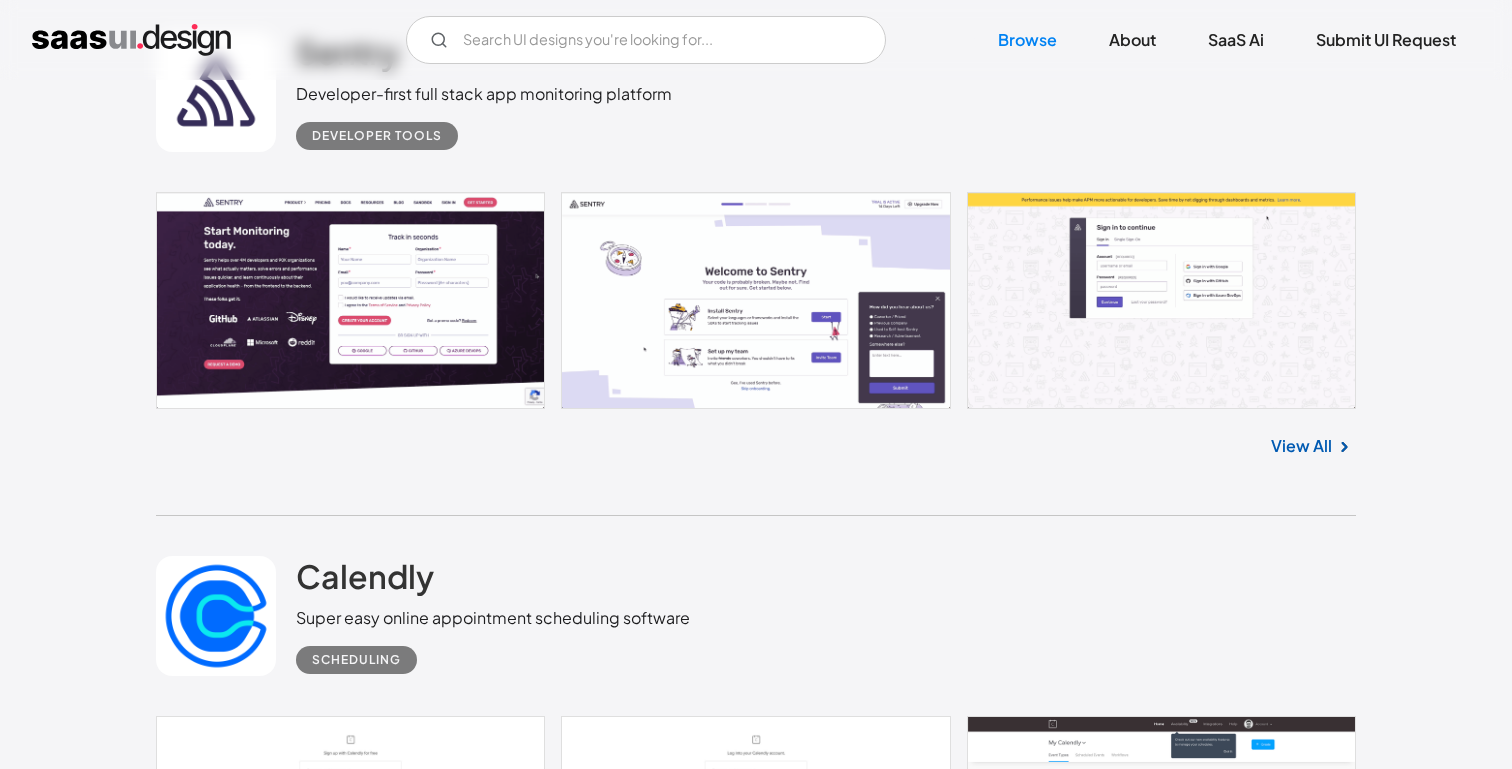 click on "View All" at bounding box center (1301, 4719) 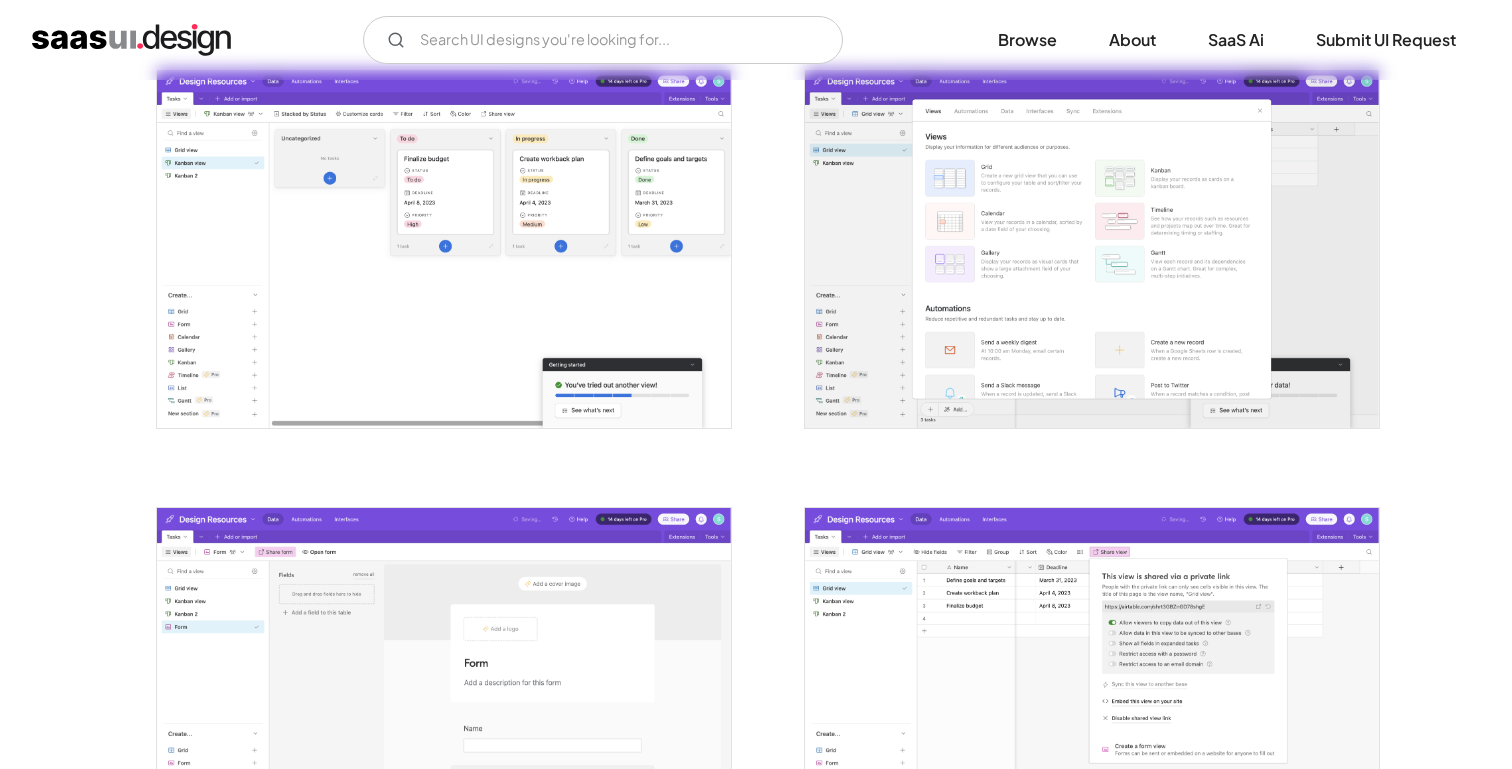 scroll, scrollTop: 2933, scrollLeft: 0, axis: vertical 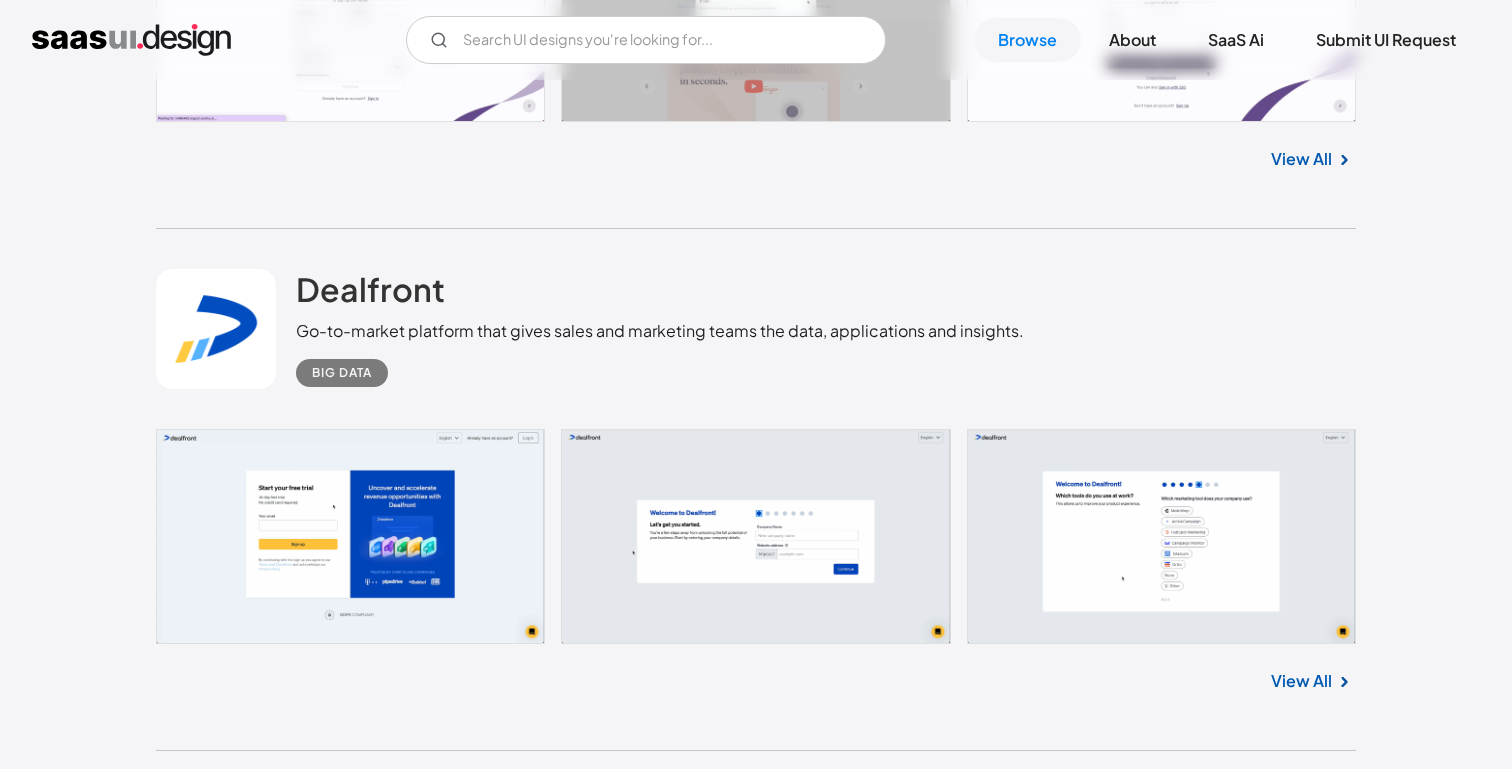 click on "View All" at bounding box center (1301, 11390) 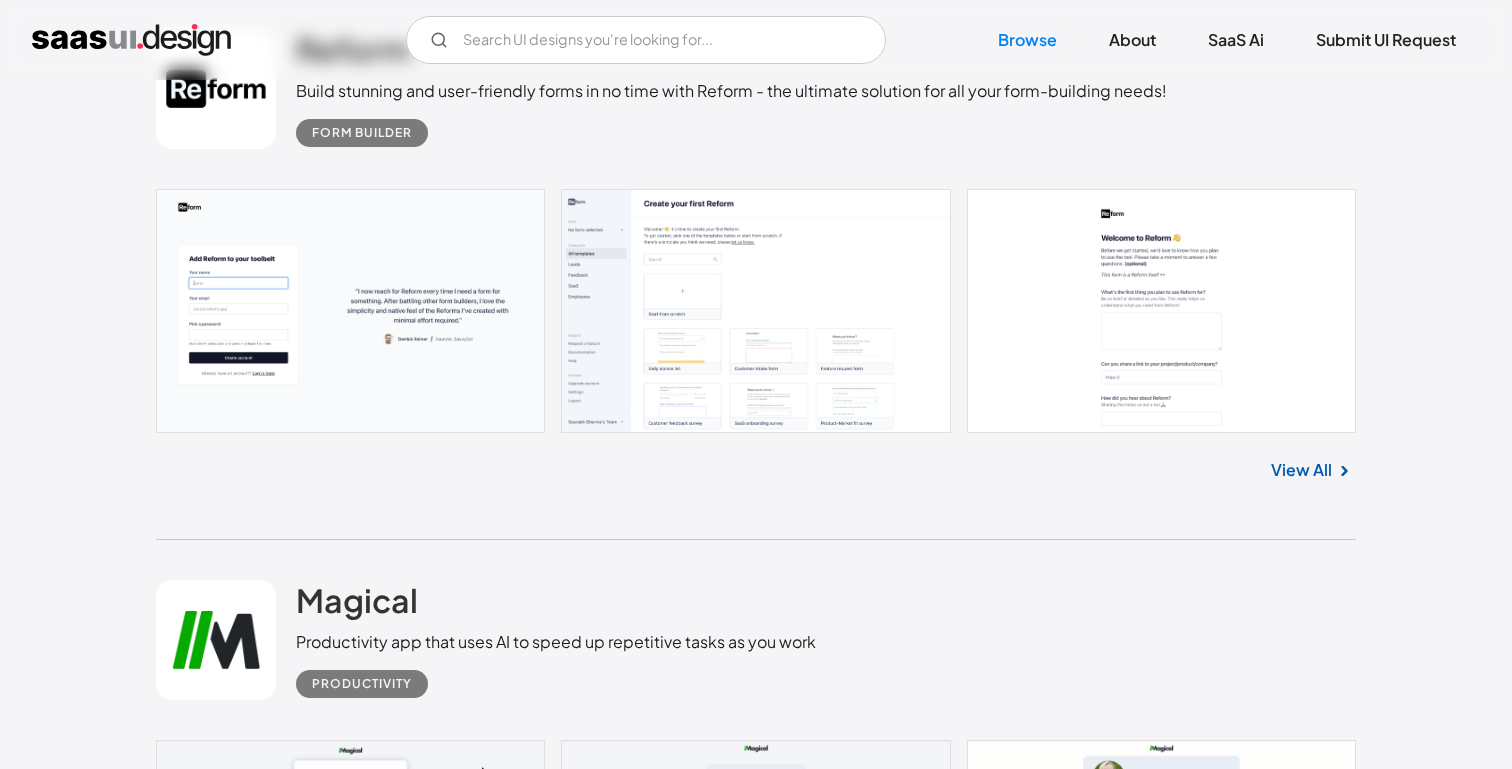 scroll, scrollTop: 28187, scrollLeft: 0, axis: vertical 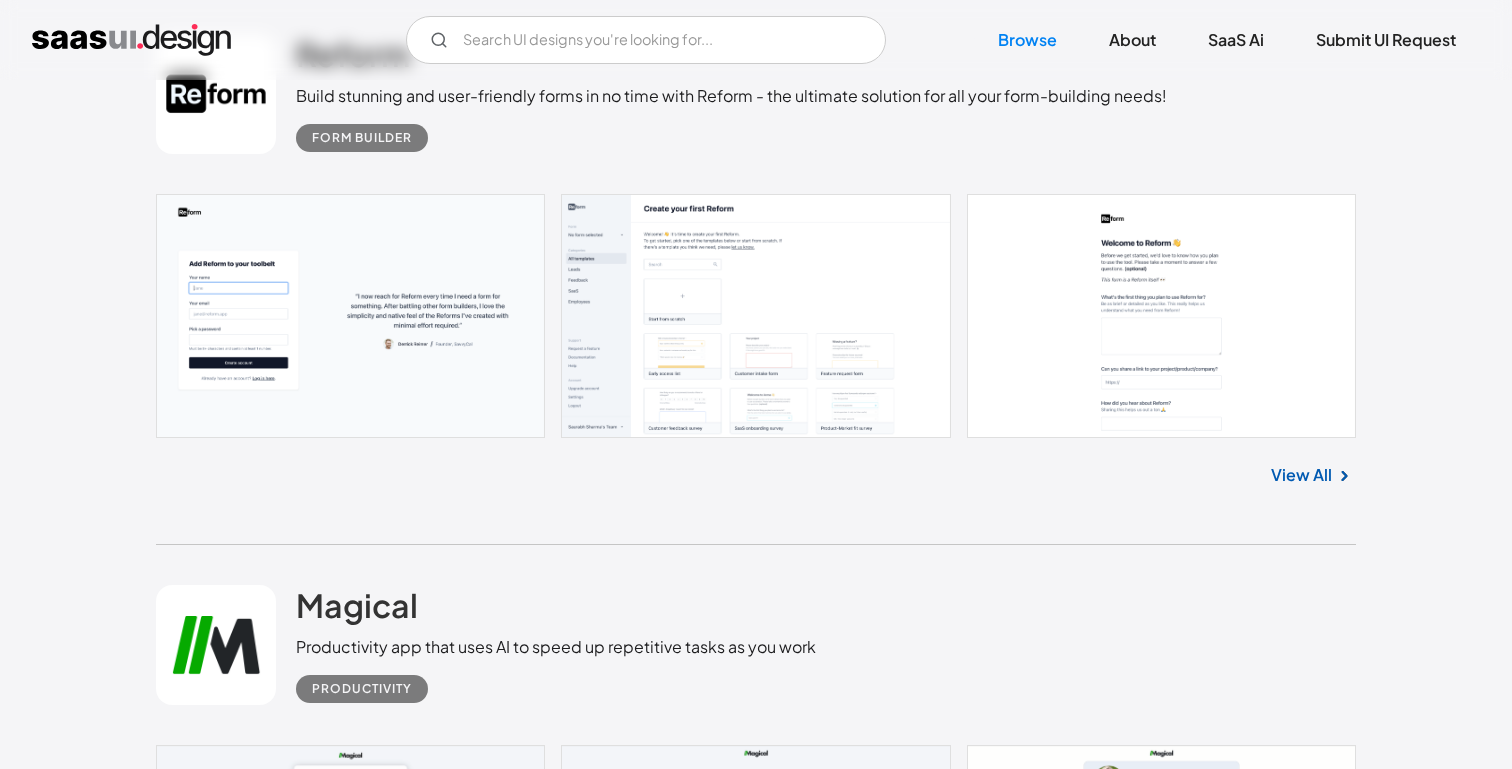 click on "View All" at bounding box center [1301, 11184] 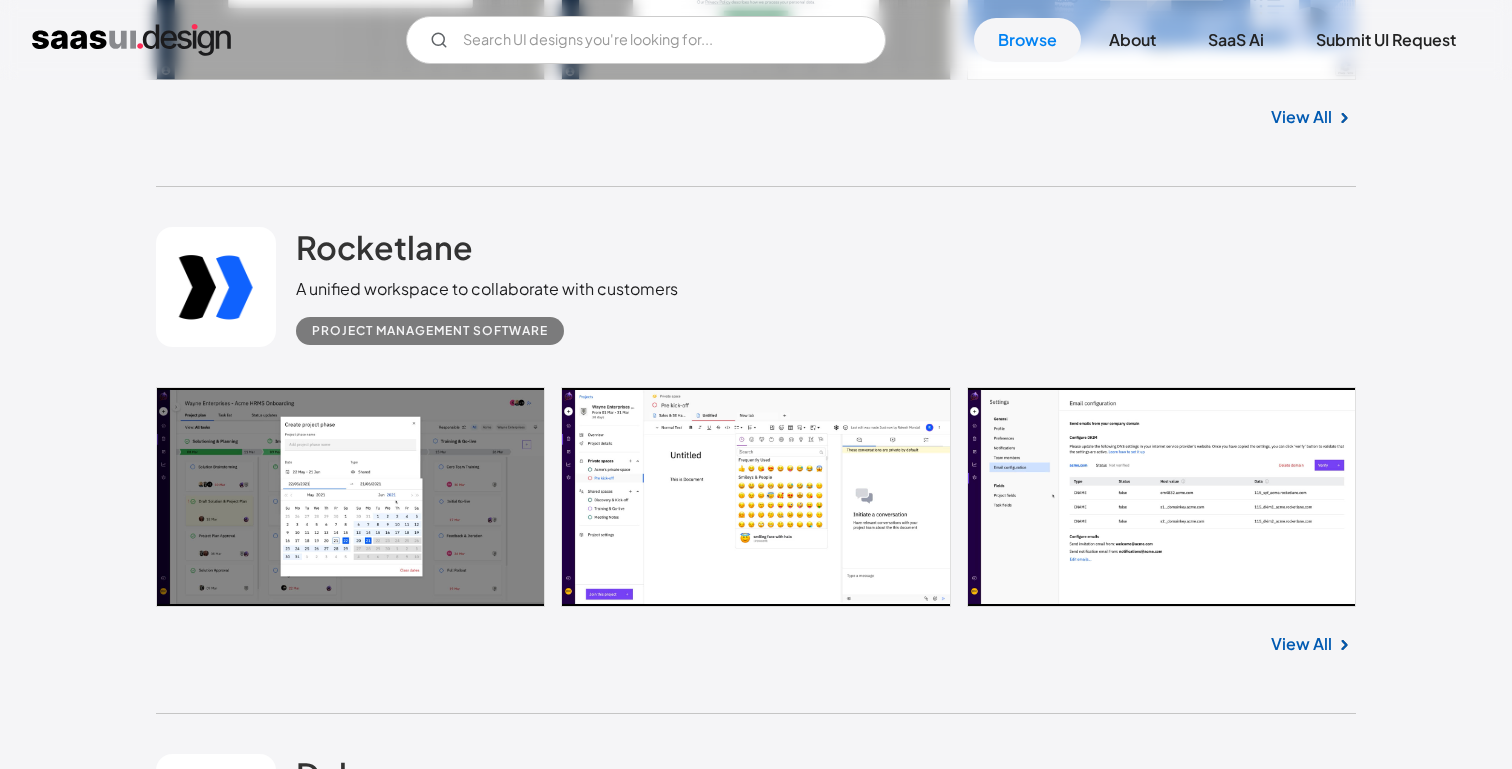 scroll, scrollTop: 30131, scrollLeft: 0, axis: vertical 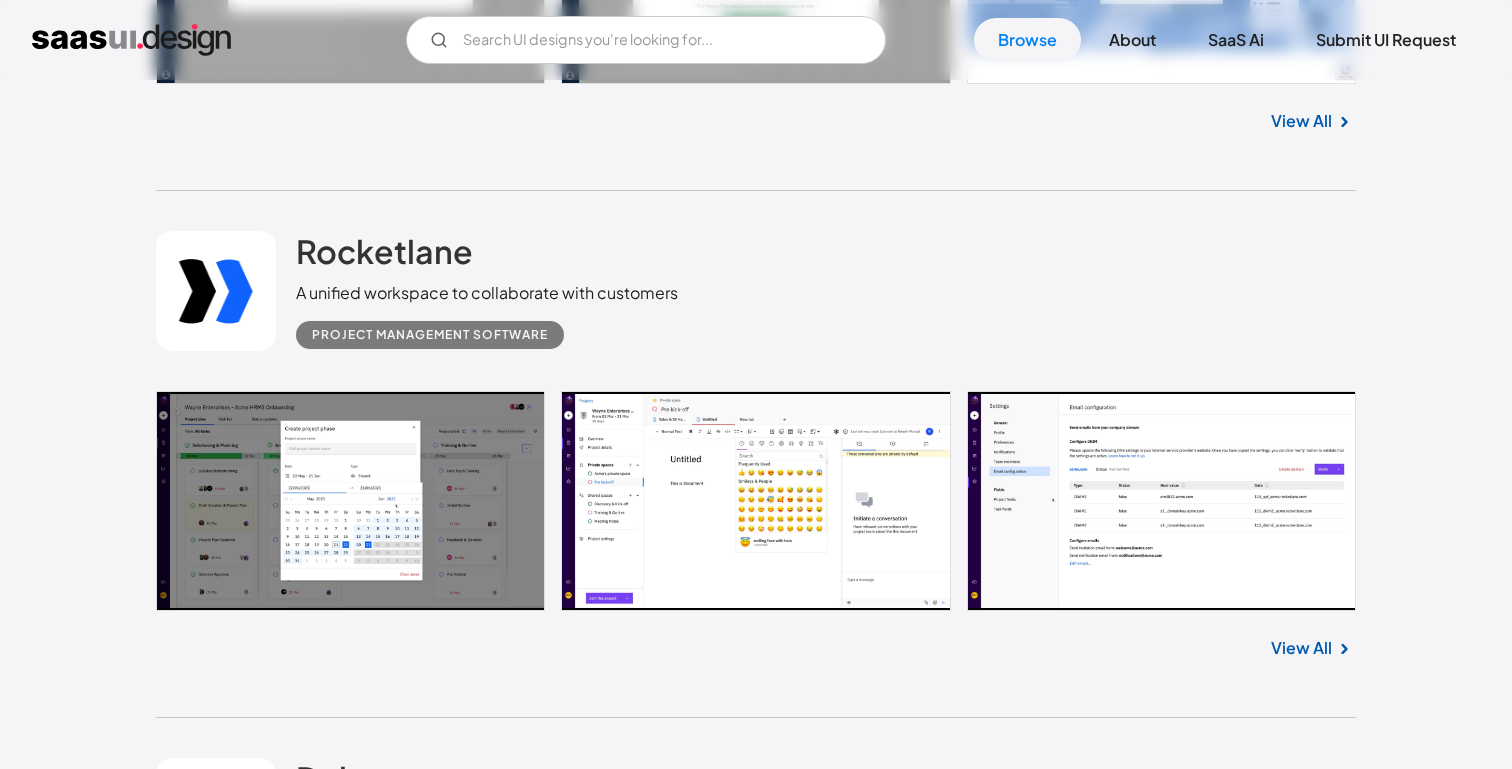 click on "View All" at bounding box center [1301, 11384] 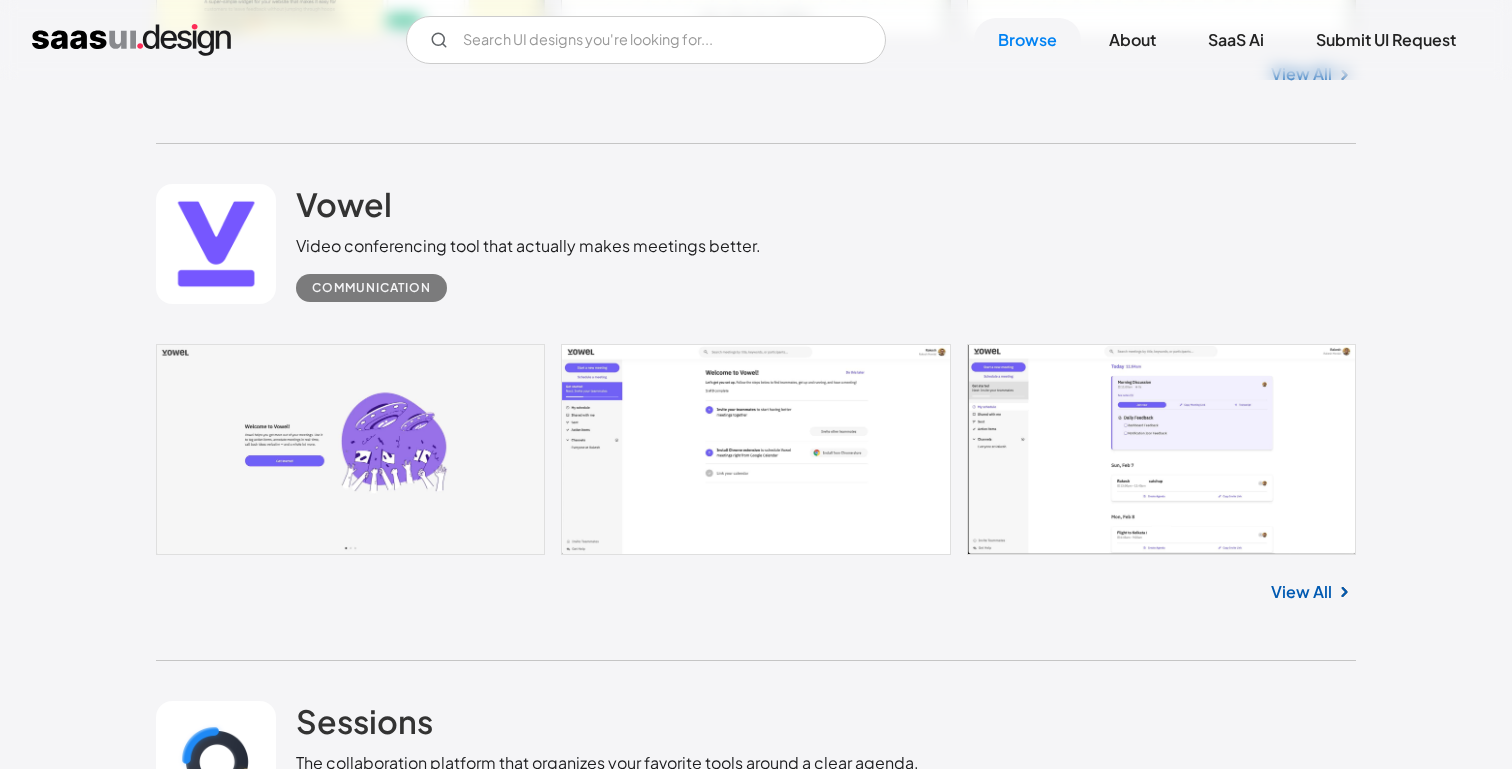 scroll, scrollTop: 32849, scrollLeft: 0, axis: vertical 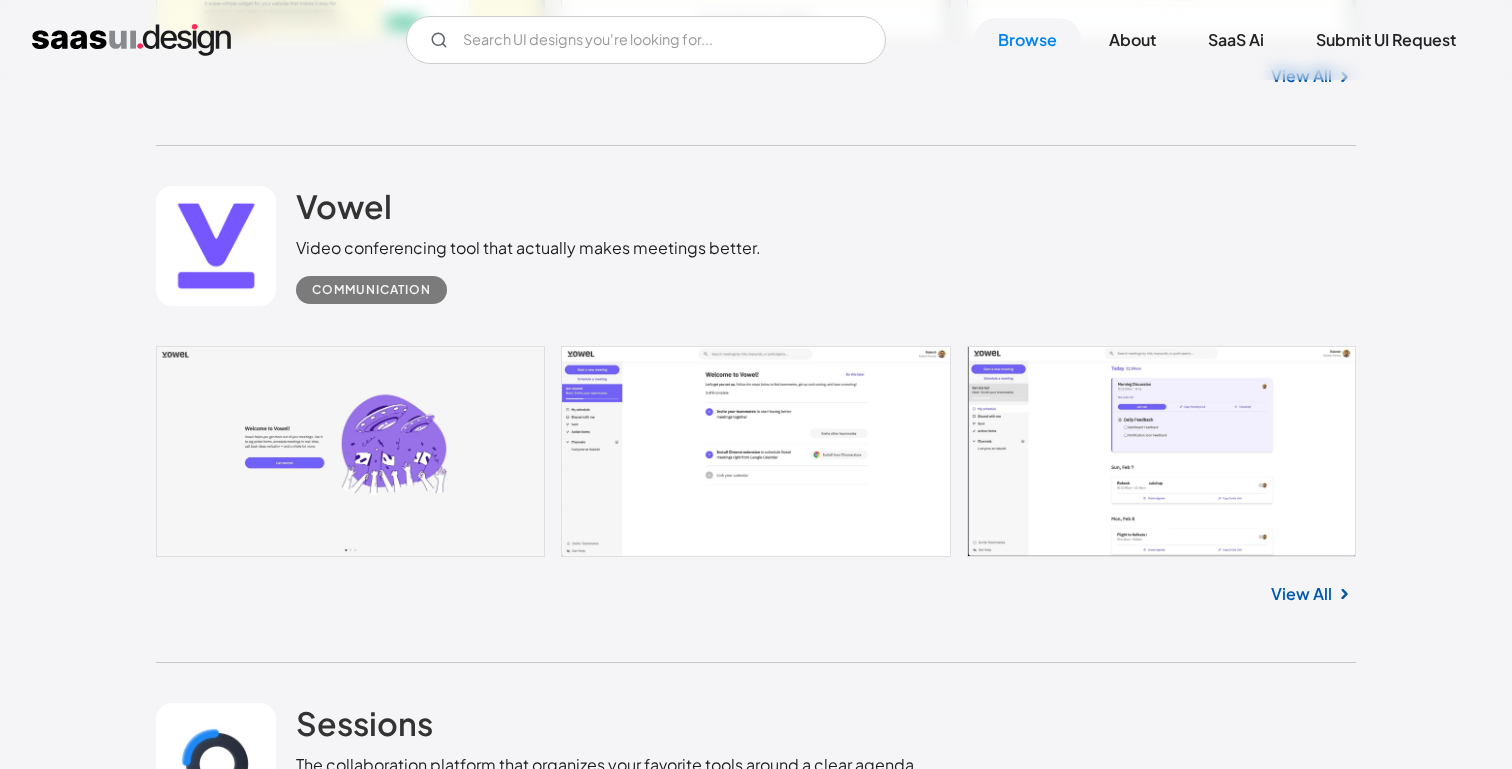 click on "View All" at bounding box center [1301, 11284] 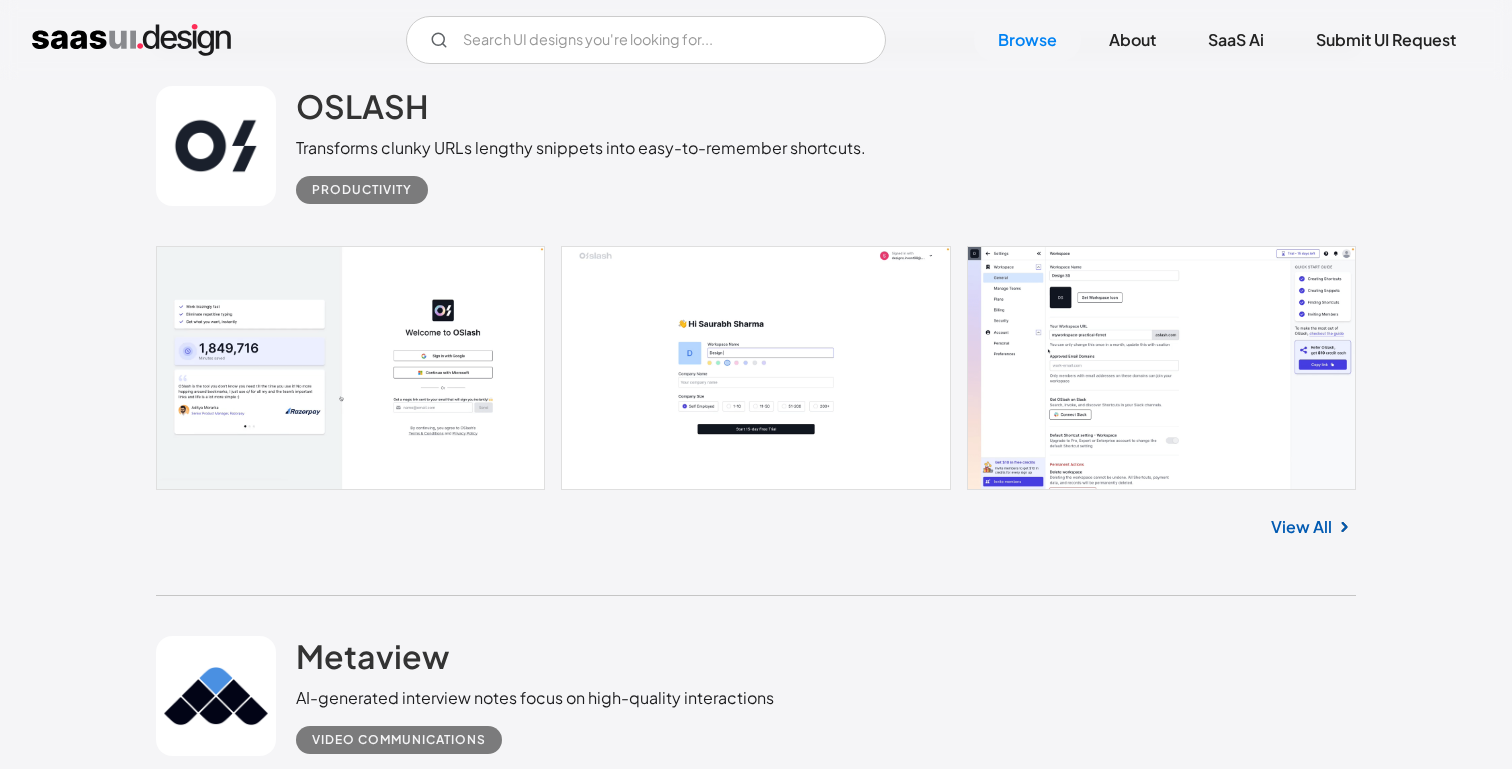 scroll, scrollTop: 35568, scrollLeft: 0, axis: vertical 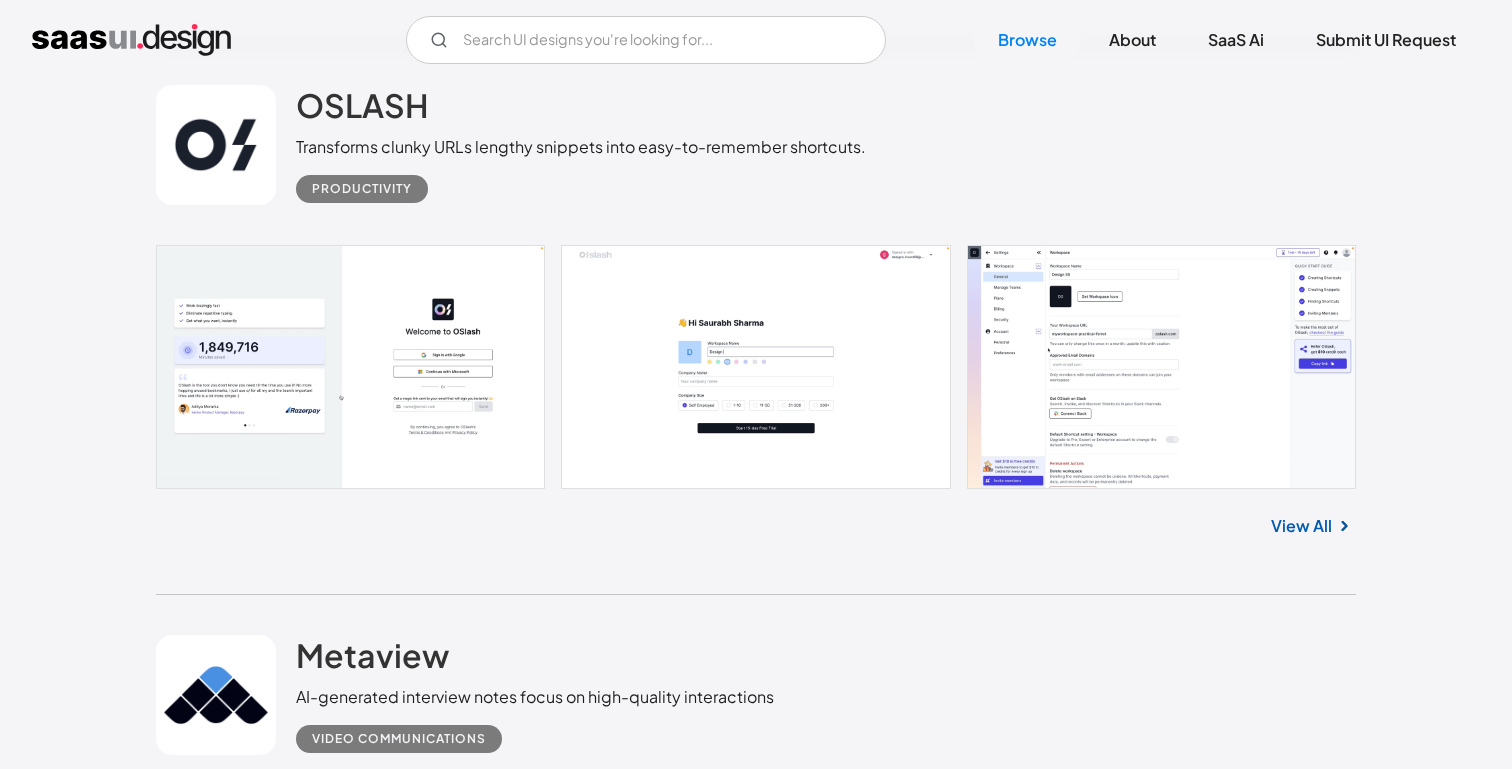 click on "View All" at bounding box center [1301, 11235] 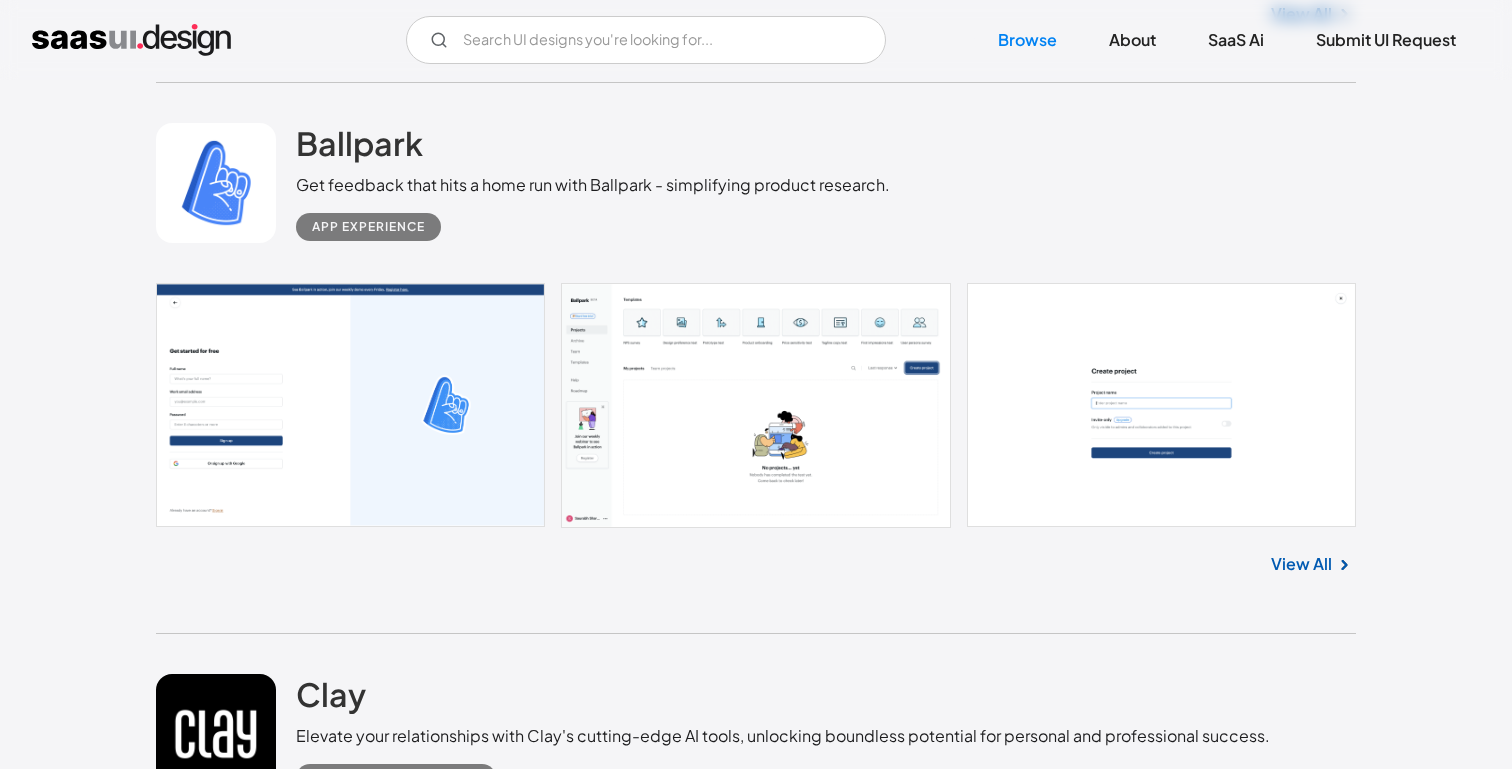 scroll, scrollTop: 37157, scrollLeft: 0, axis: vertical 